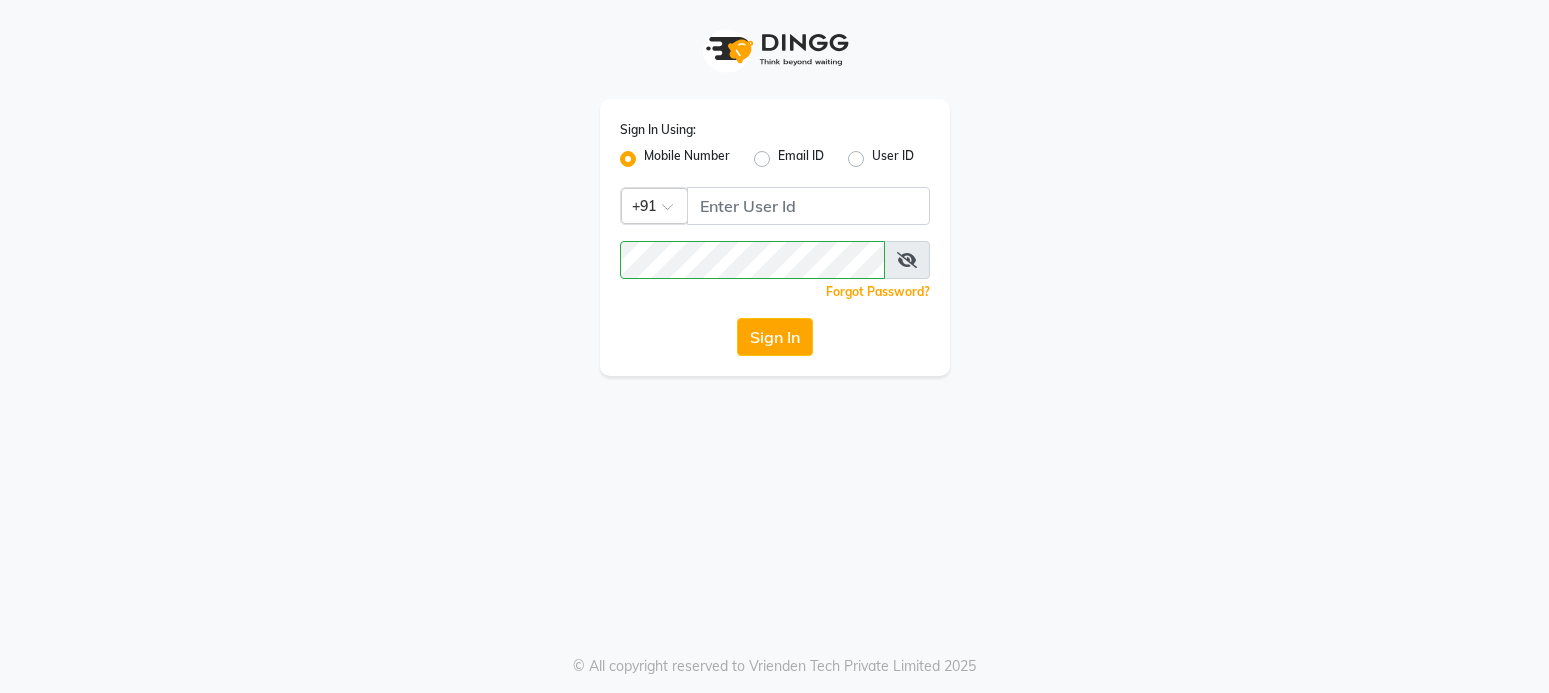 scroll, scrollTop: 0, scrollLeft: 0, axis: both 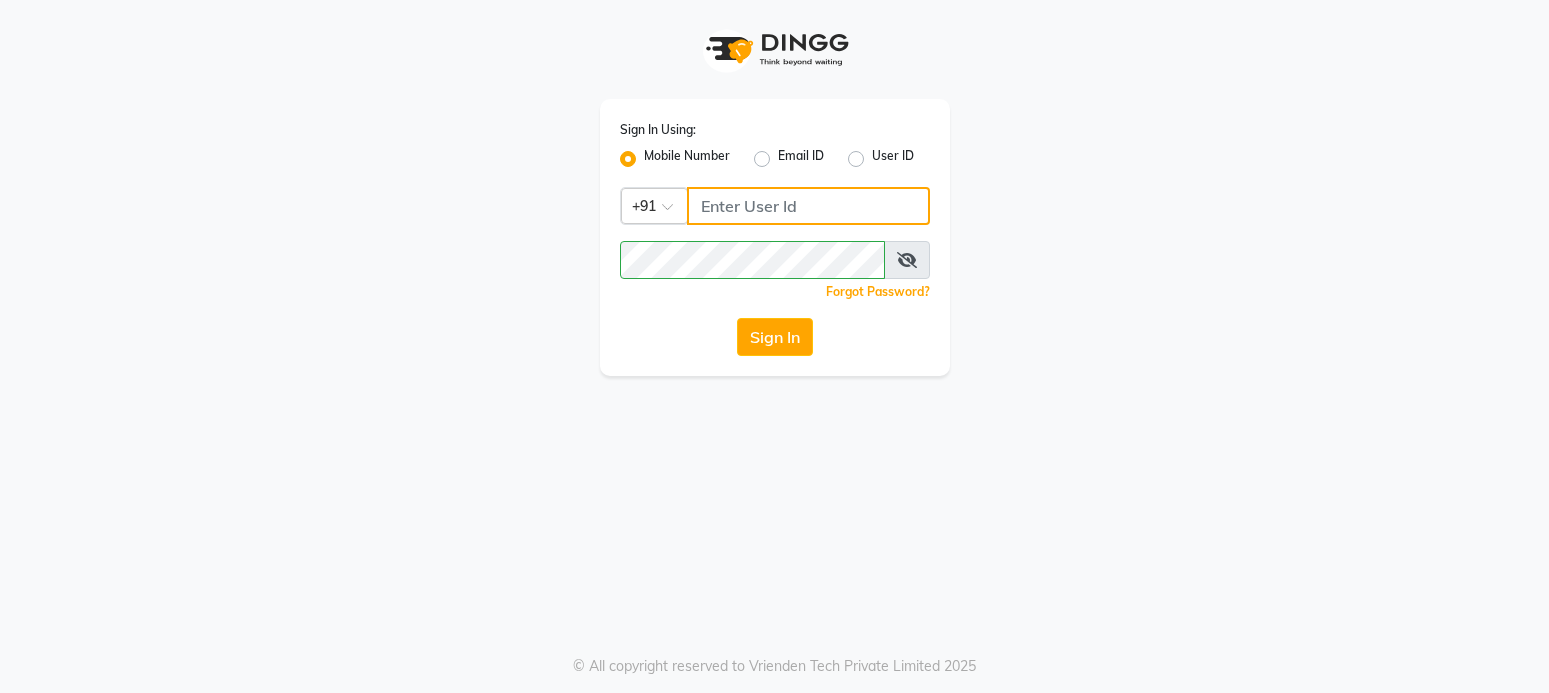 click 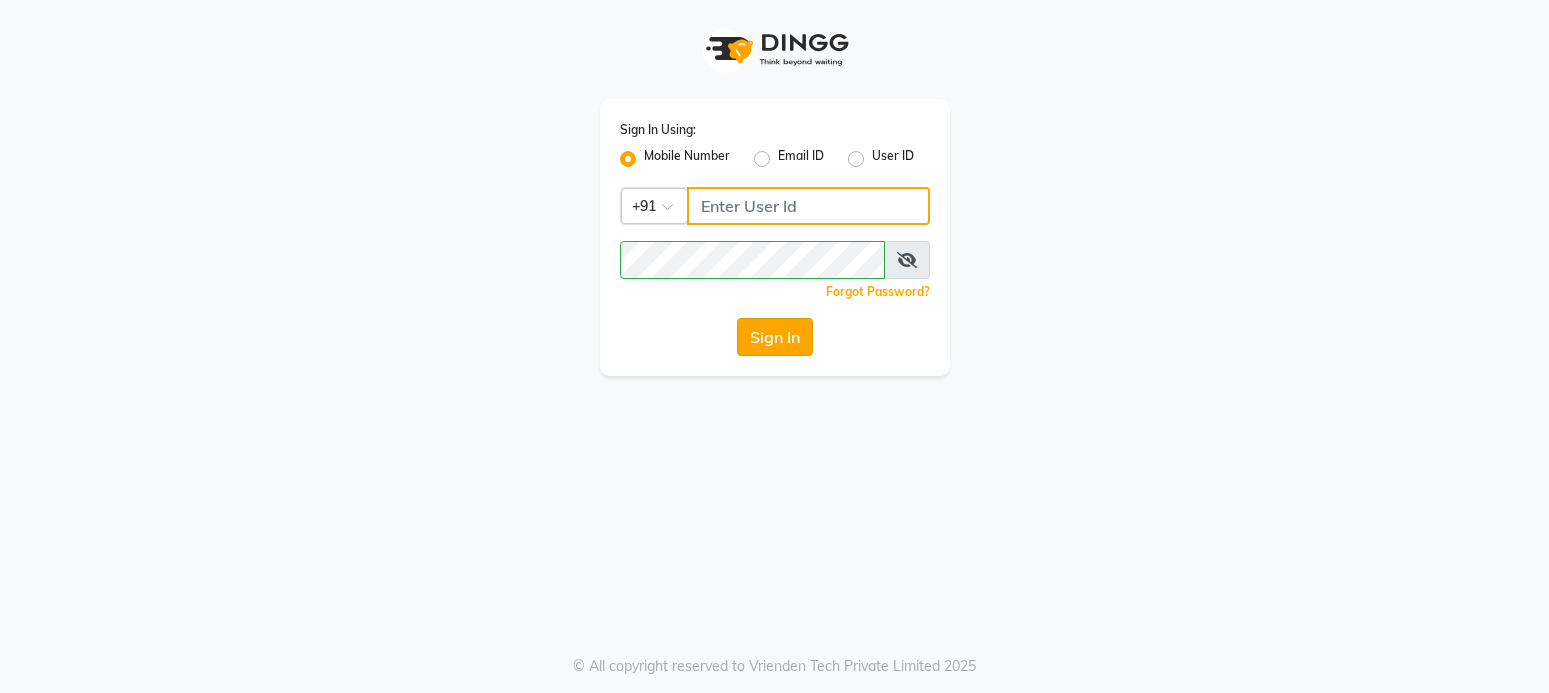type on "9696254738" 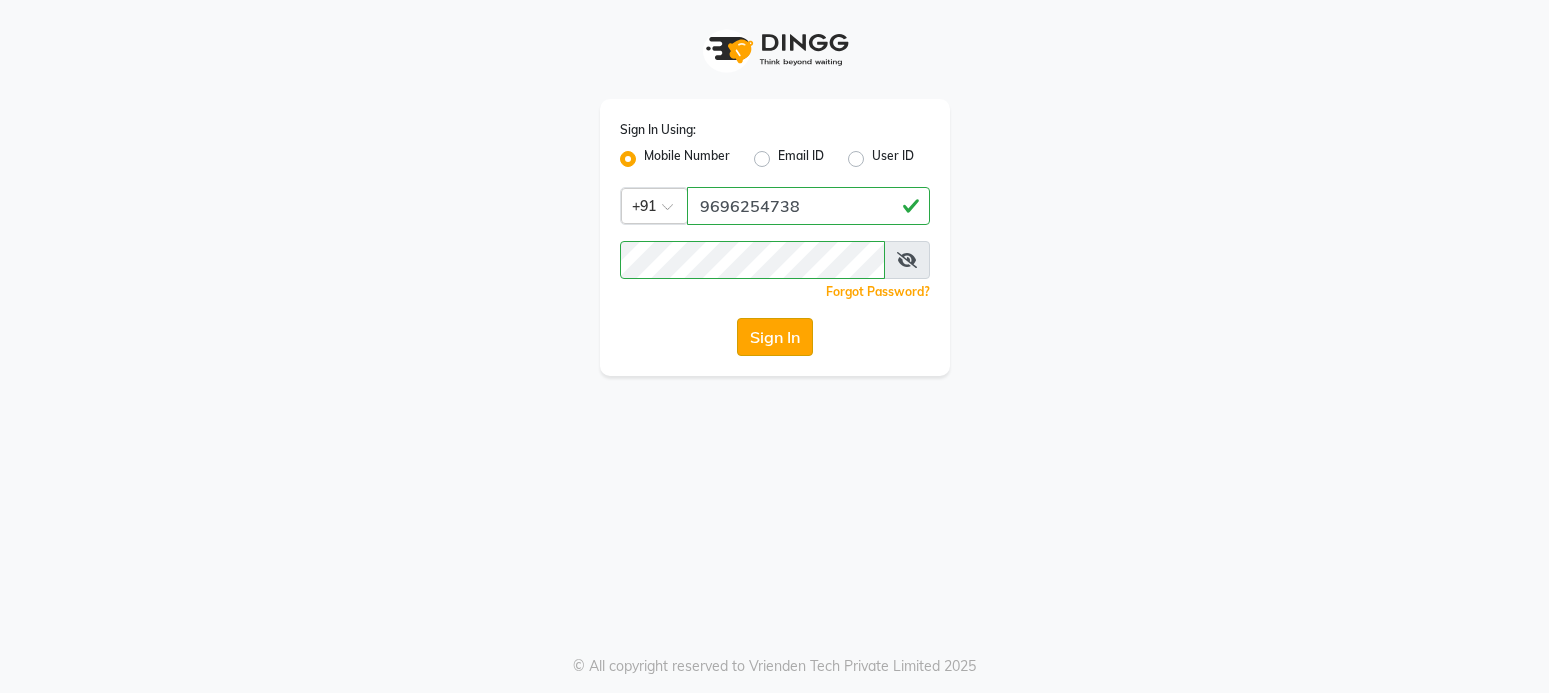 click on "Sign In" 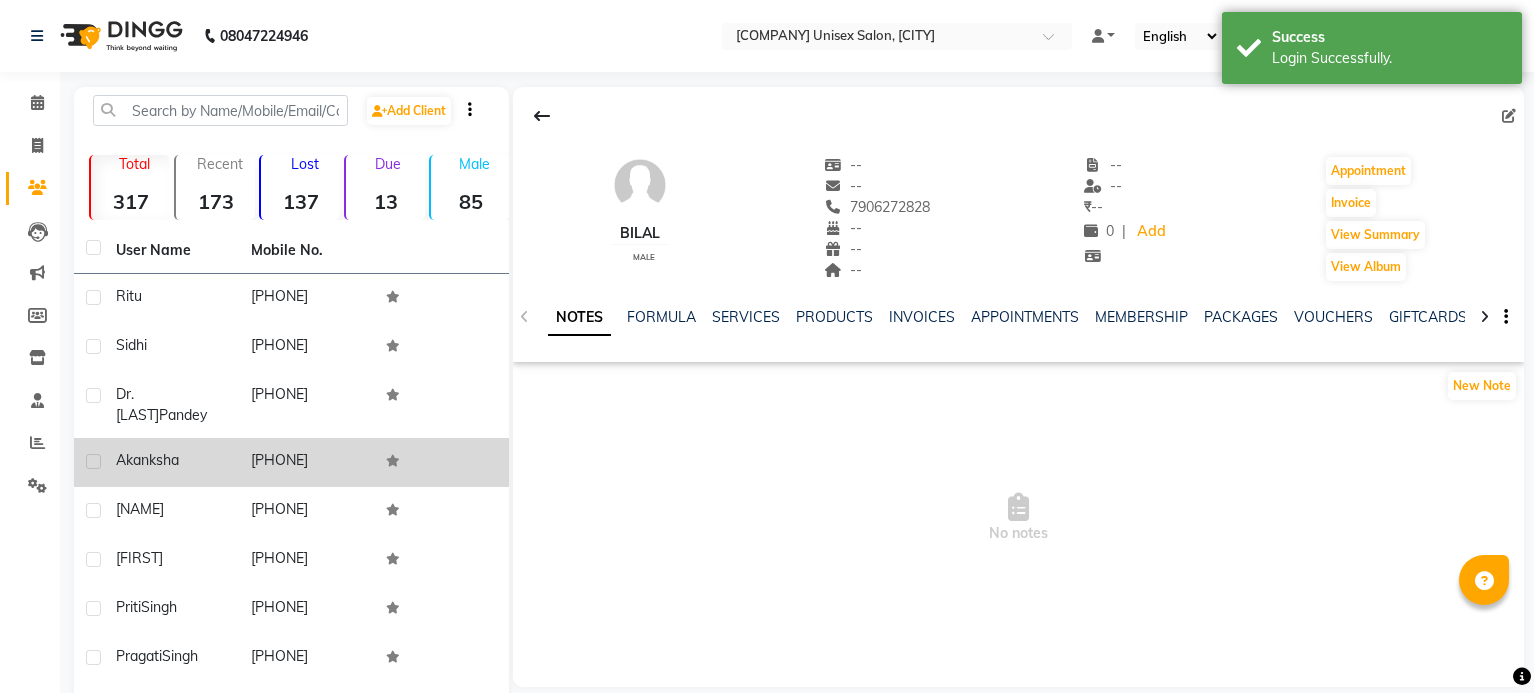 click on "Akanksha" 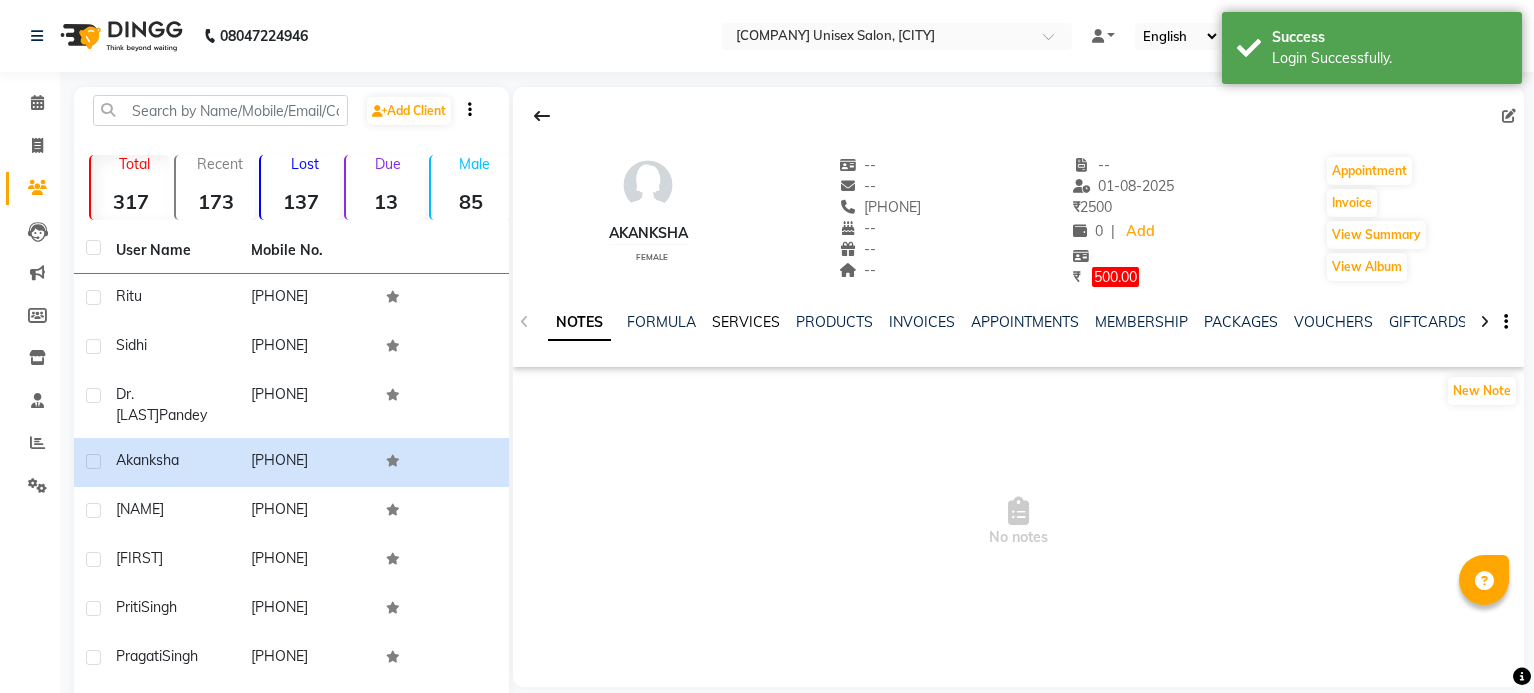 click on "SERVICES" 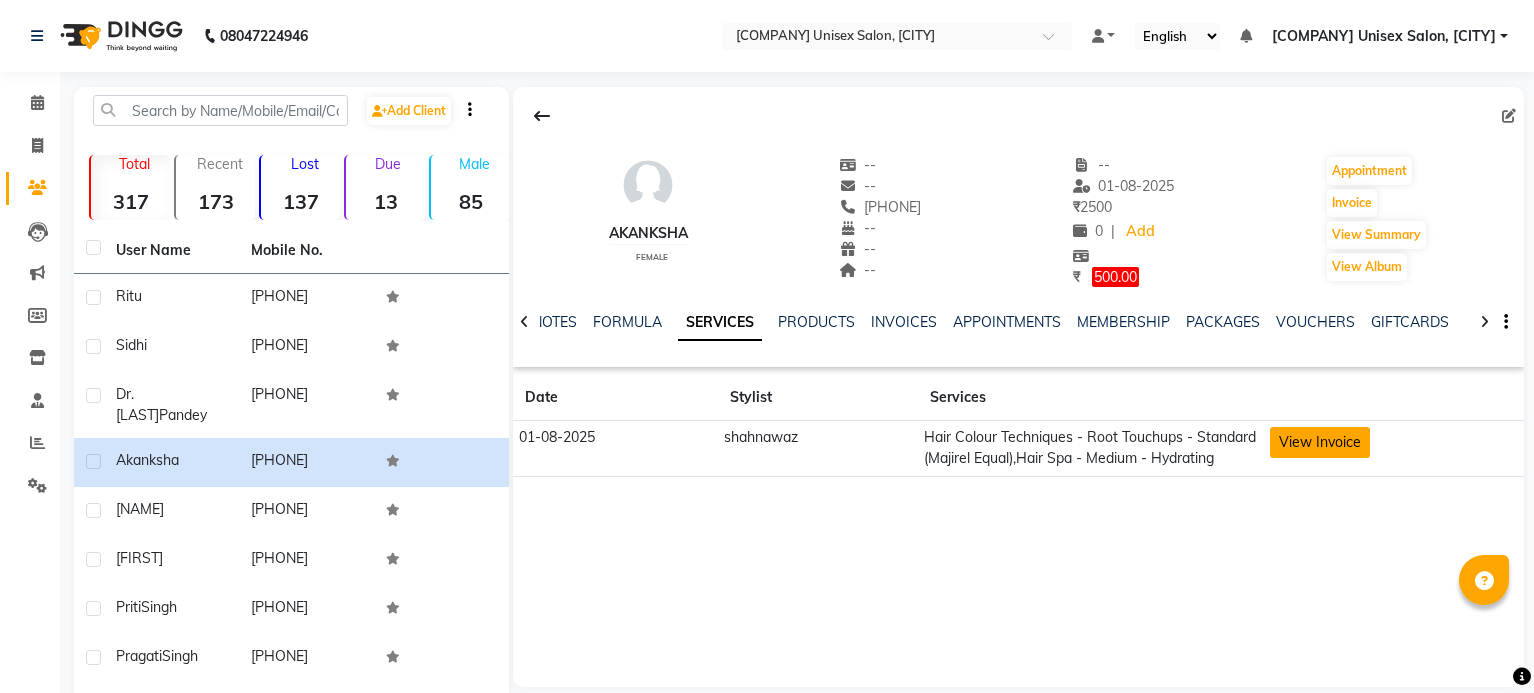 click on "View Invoice" 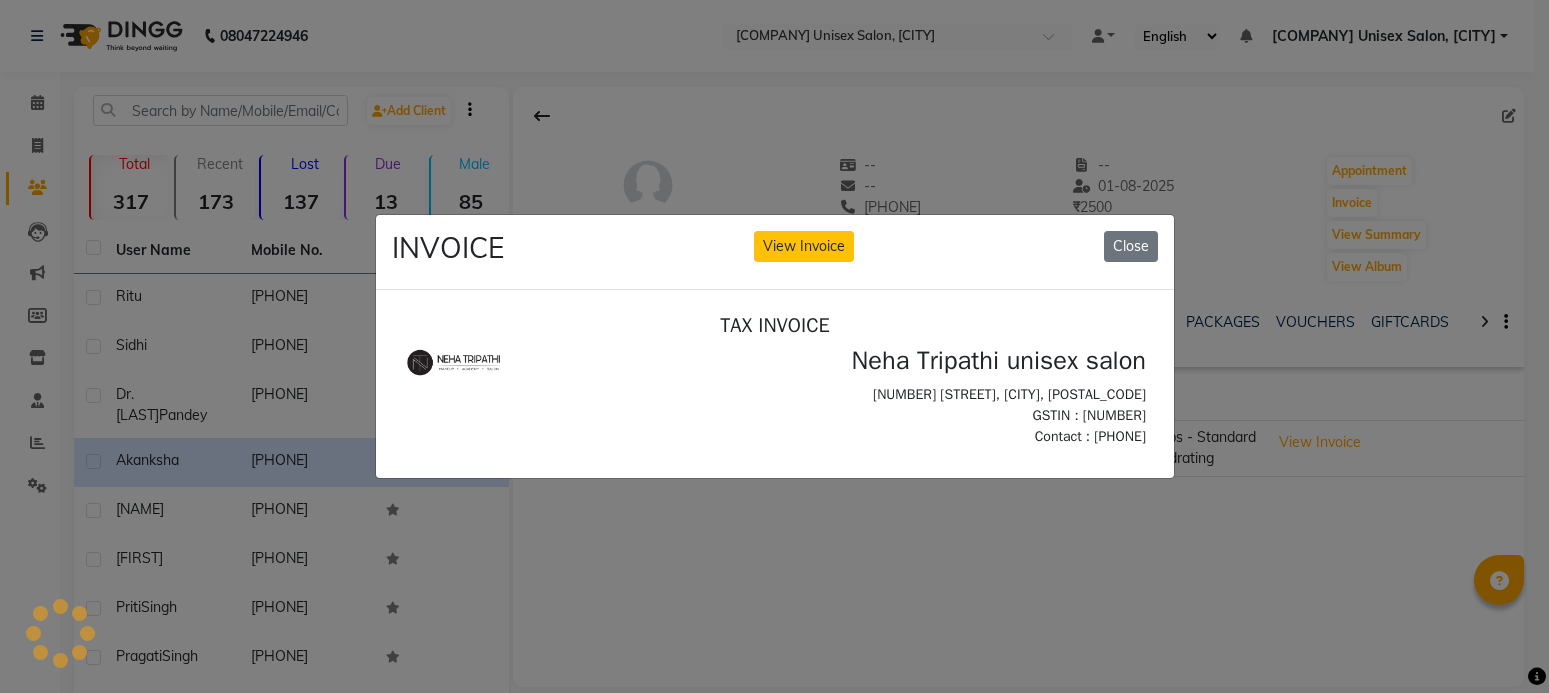 scroll, scrollTop: 0, scrollLeft: 0, axis: both 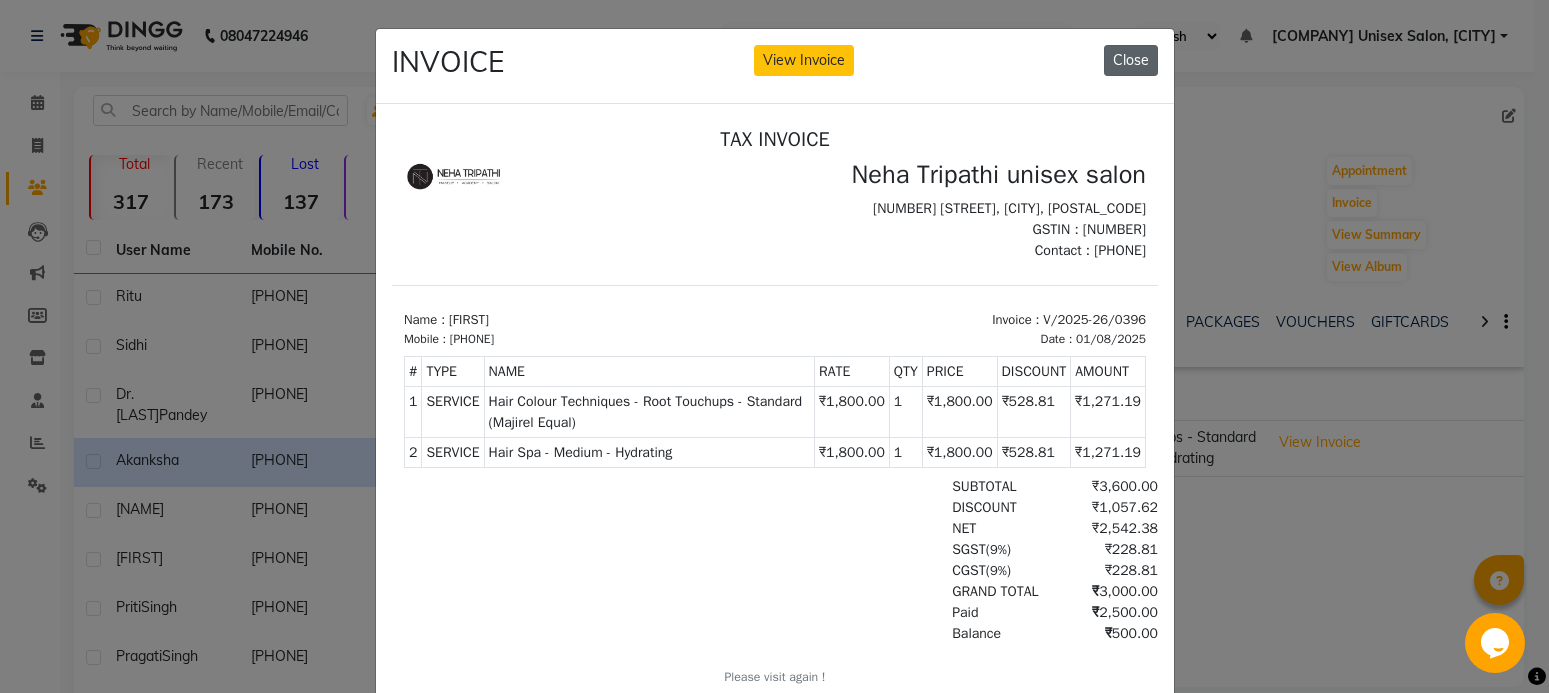 click on "Close" 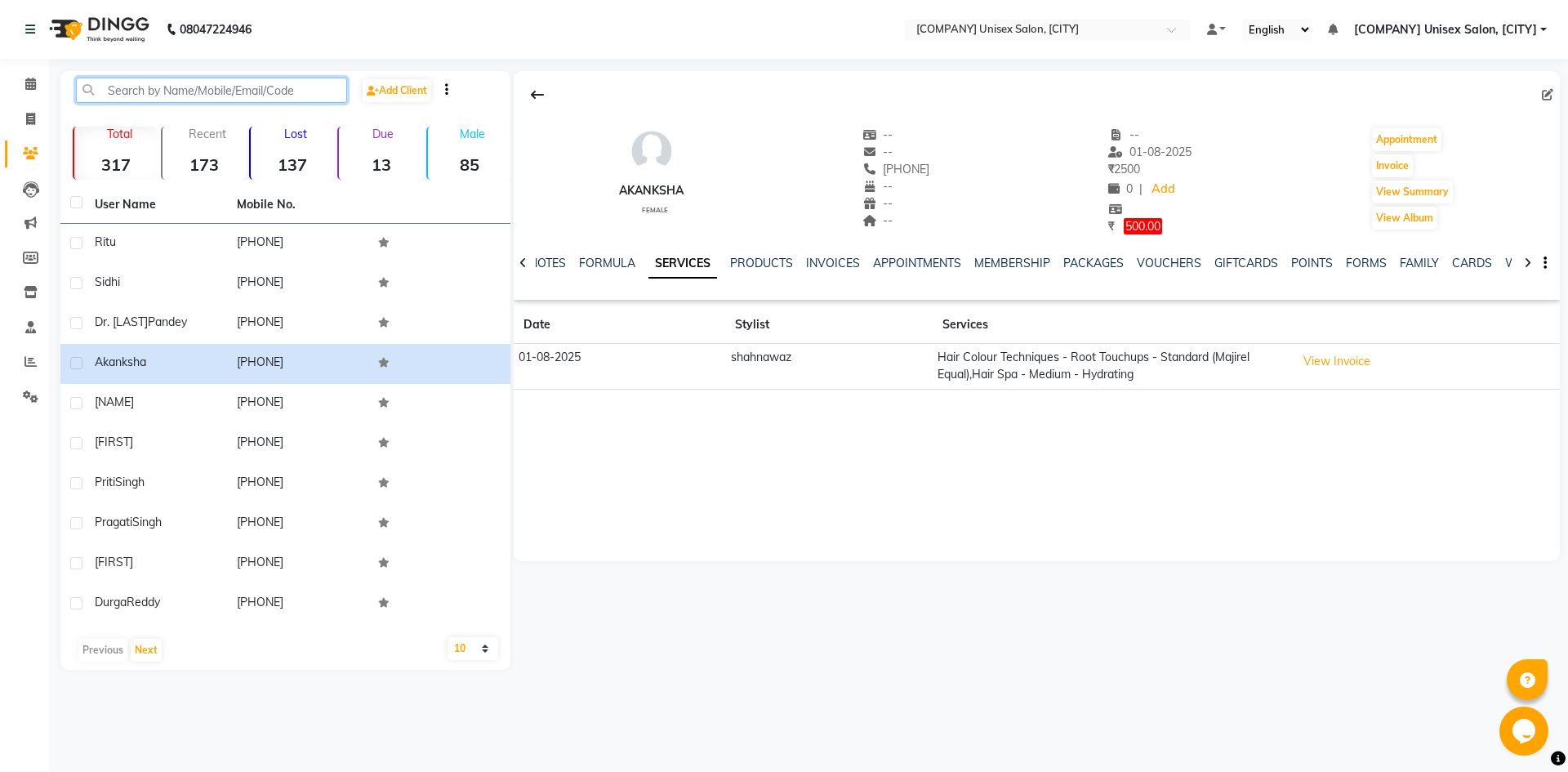 click 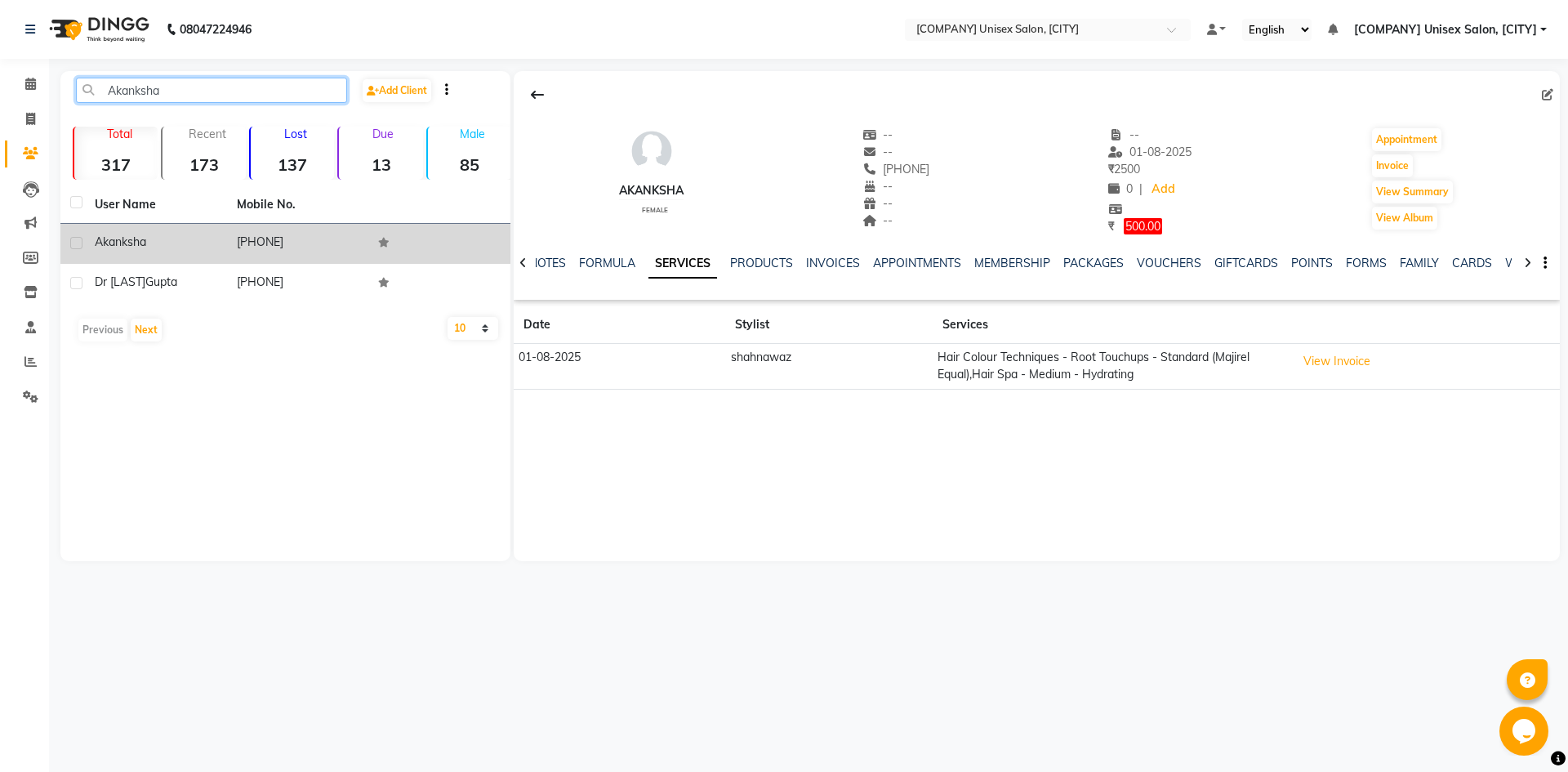 type on "Akanksha" 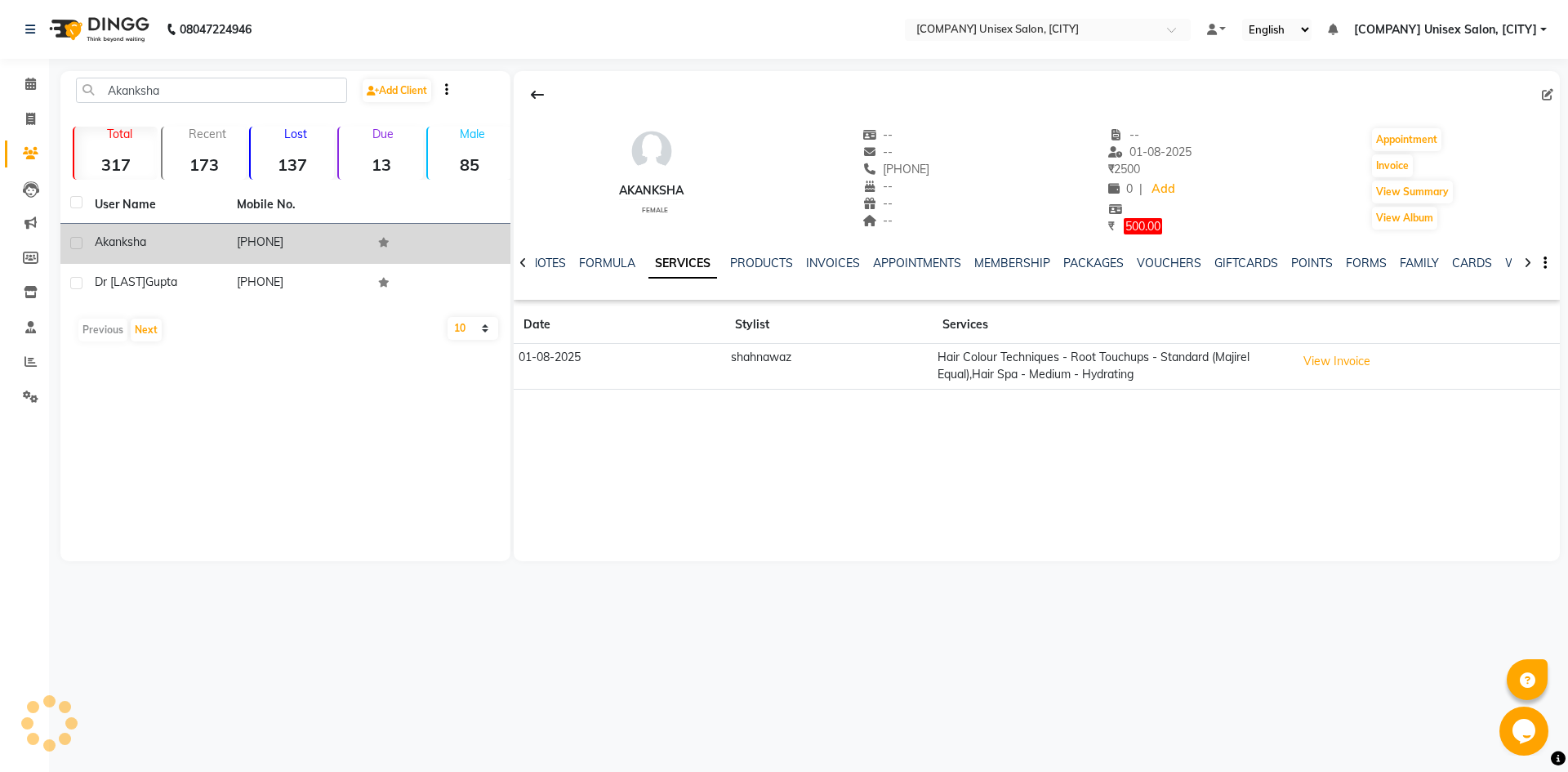 click on "Akanksha" 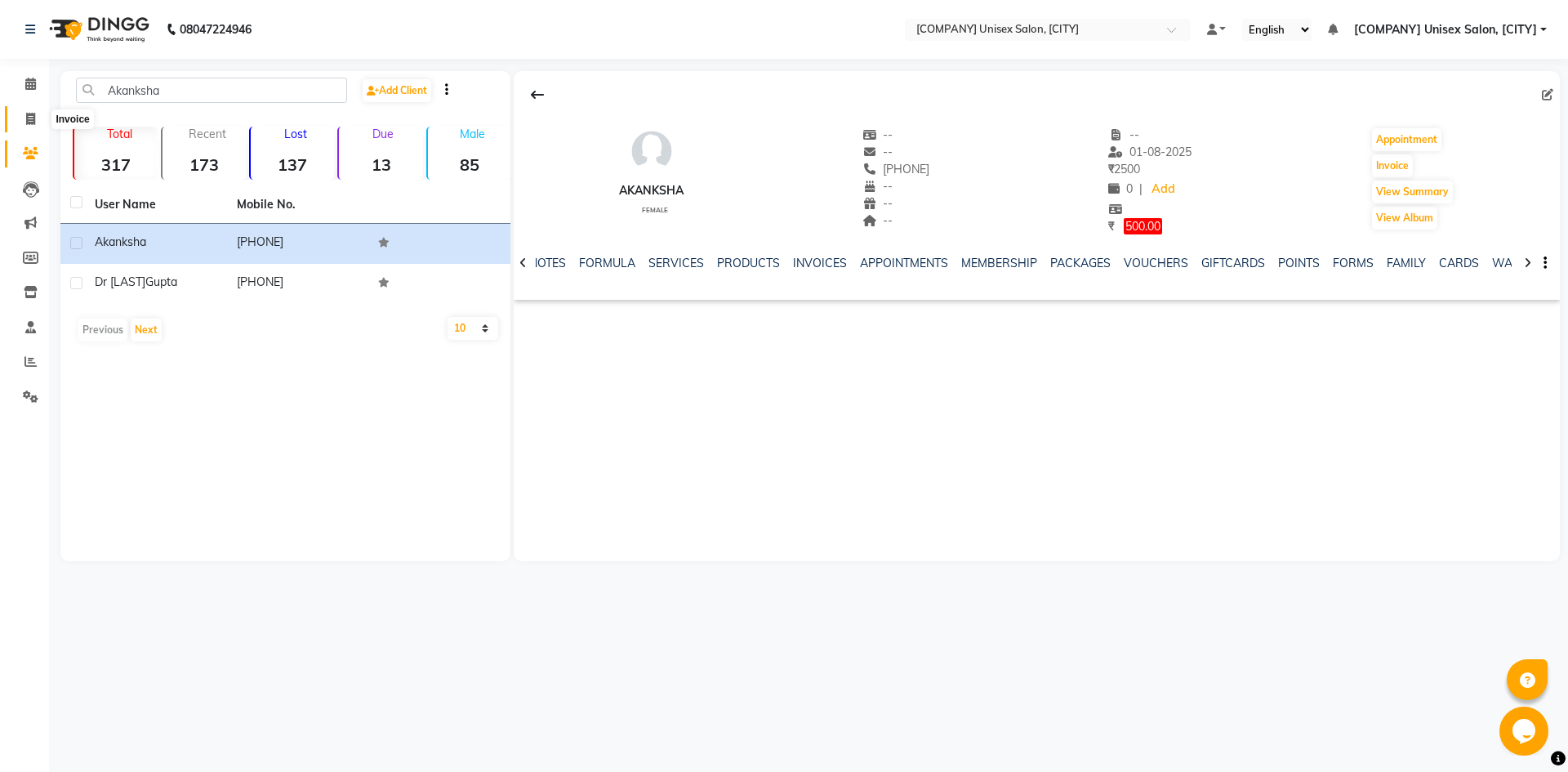 click 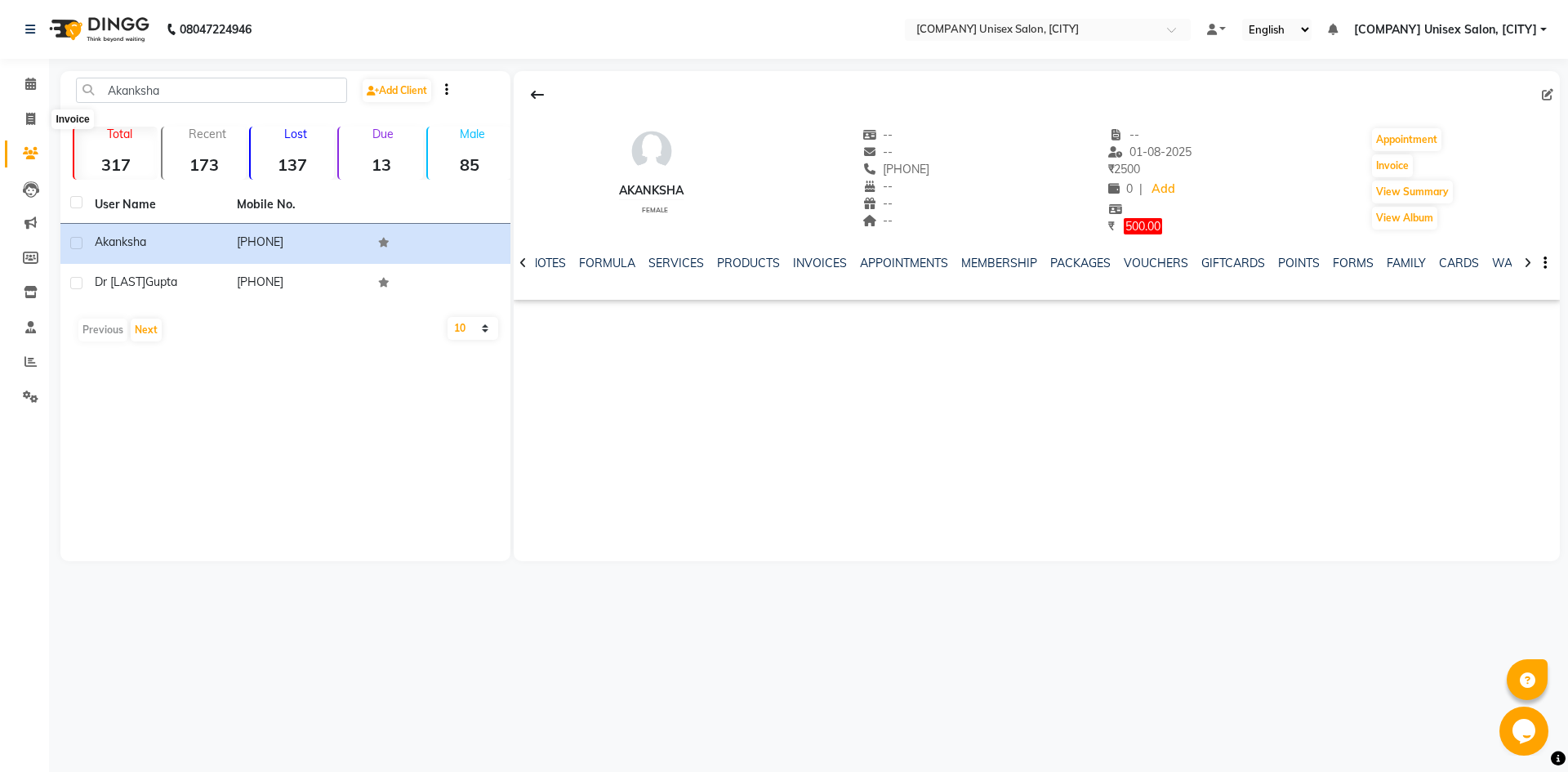 select on "service" 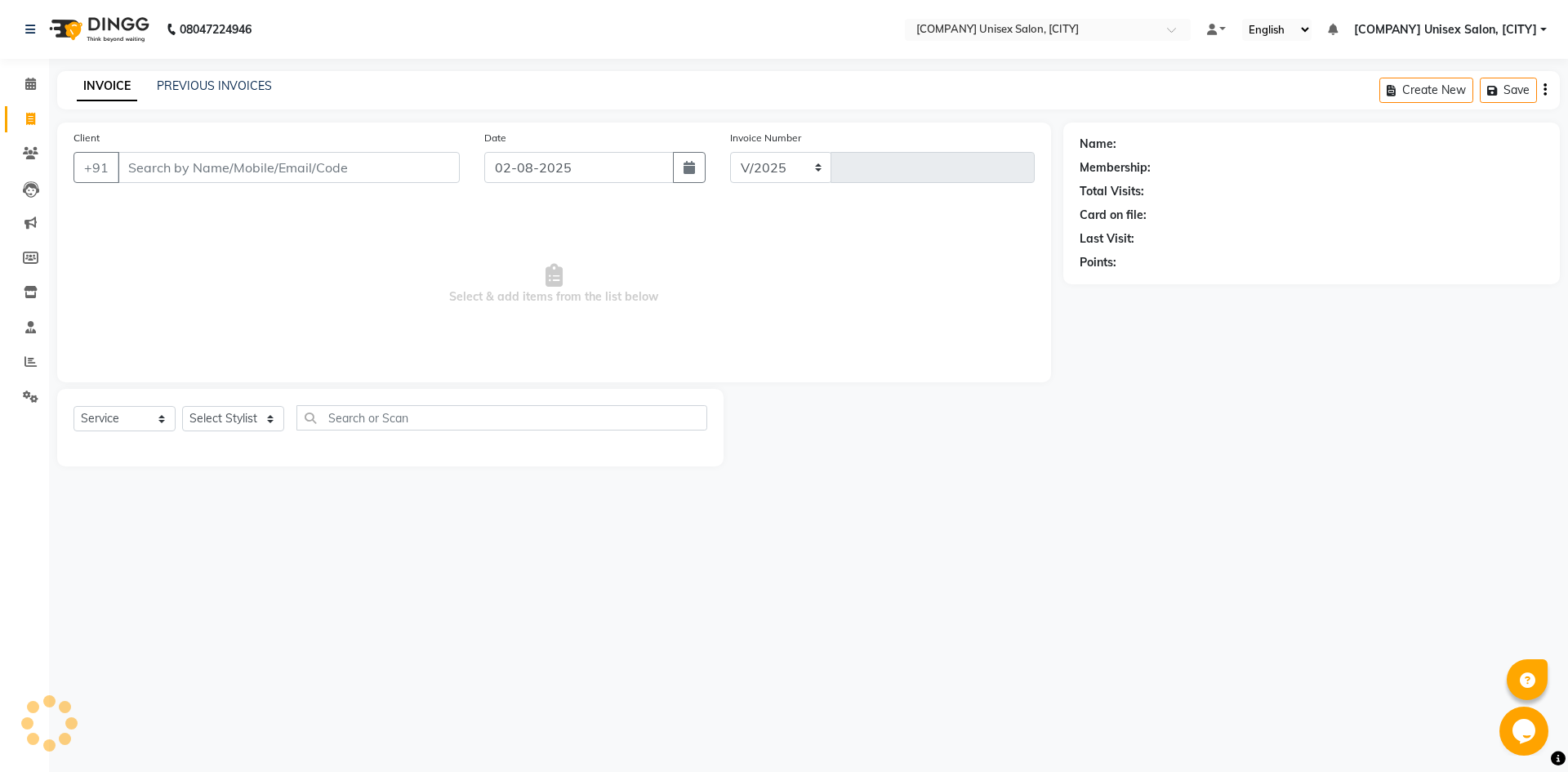select on "7540" 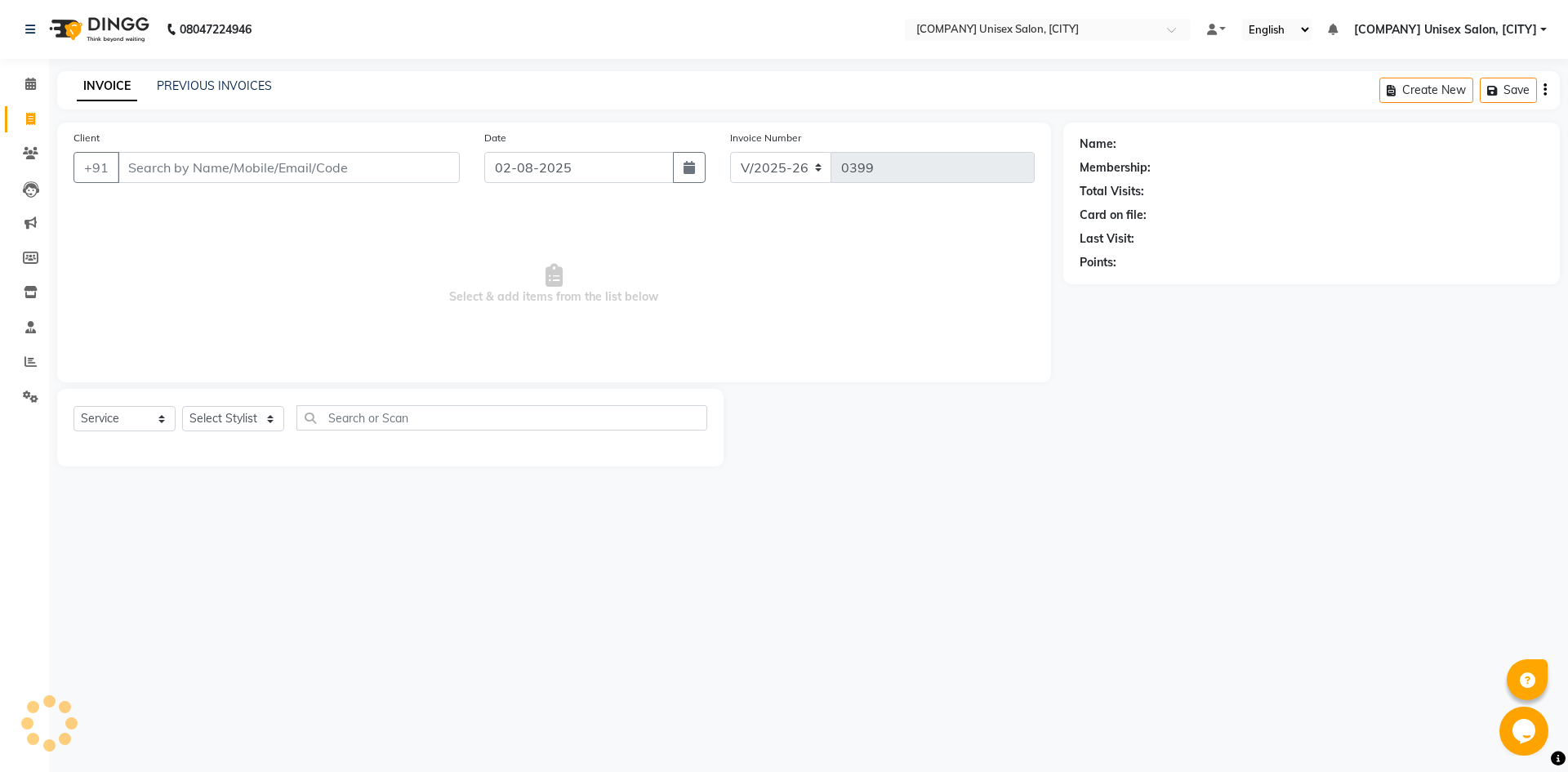 click on "Client" at bounding box center (288, 167) 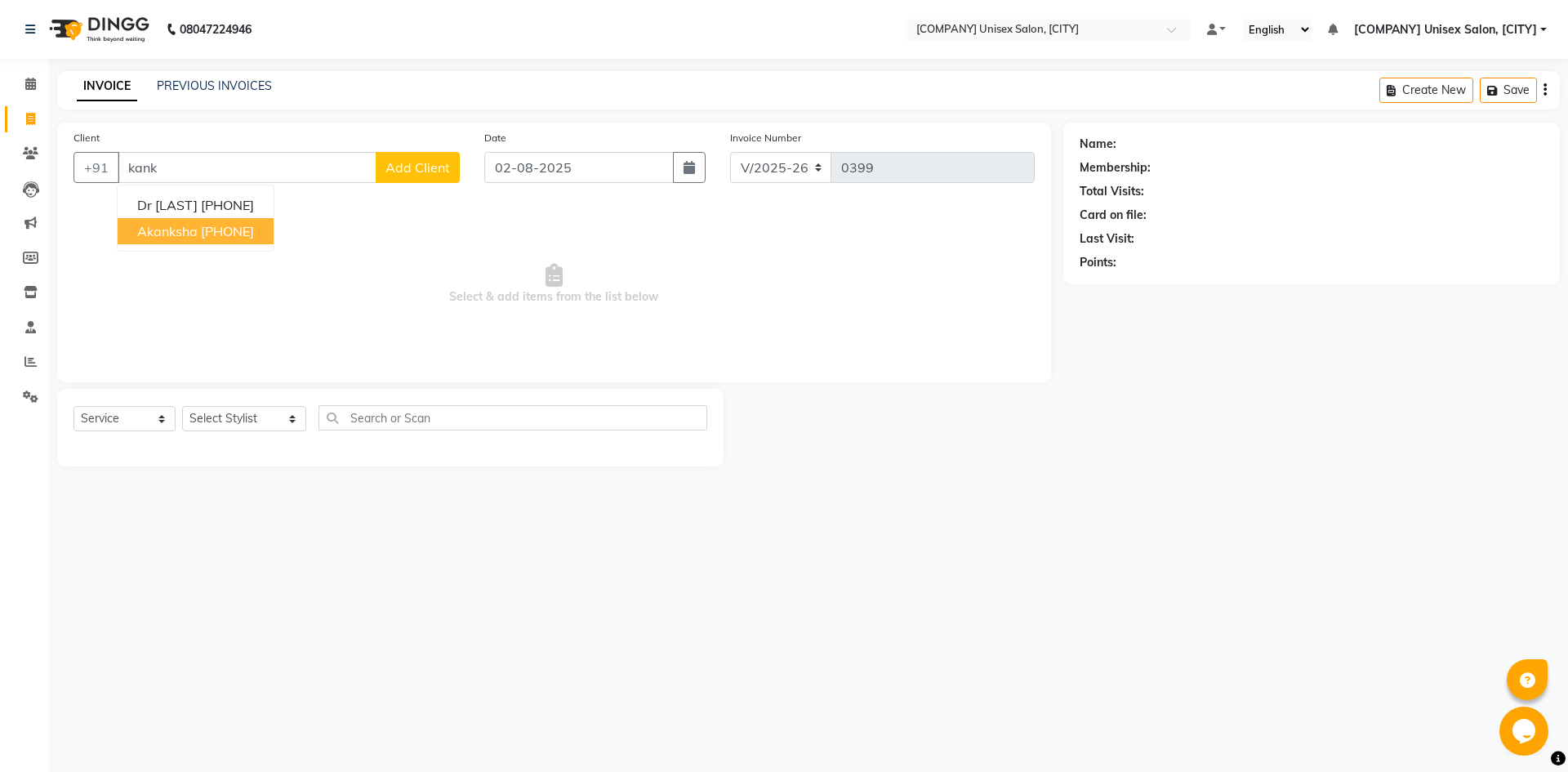 click on "[PHONE]" at bounding box center (227, 231) 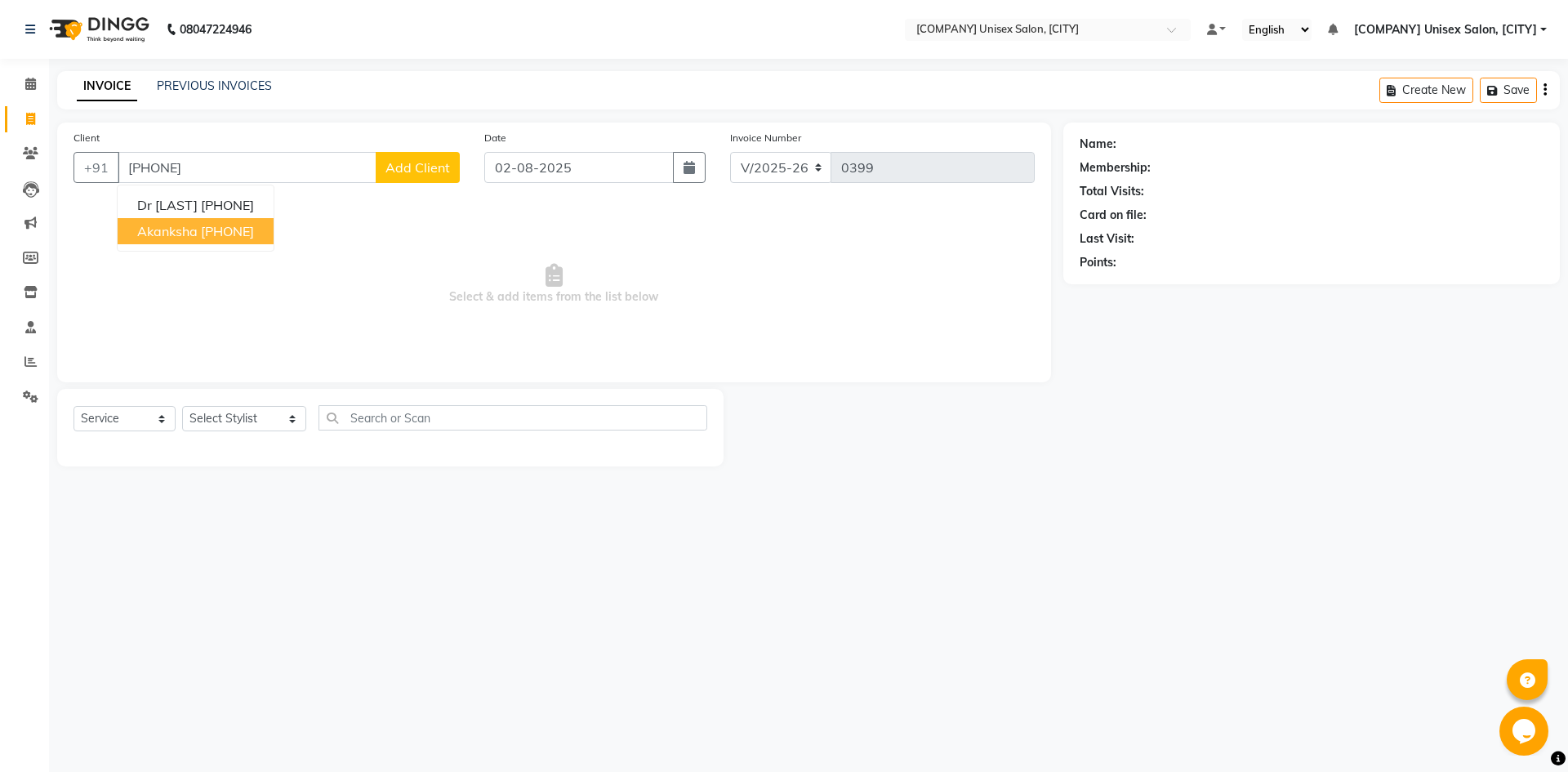 type on "[PHONE]" 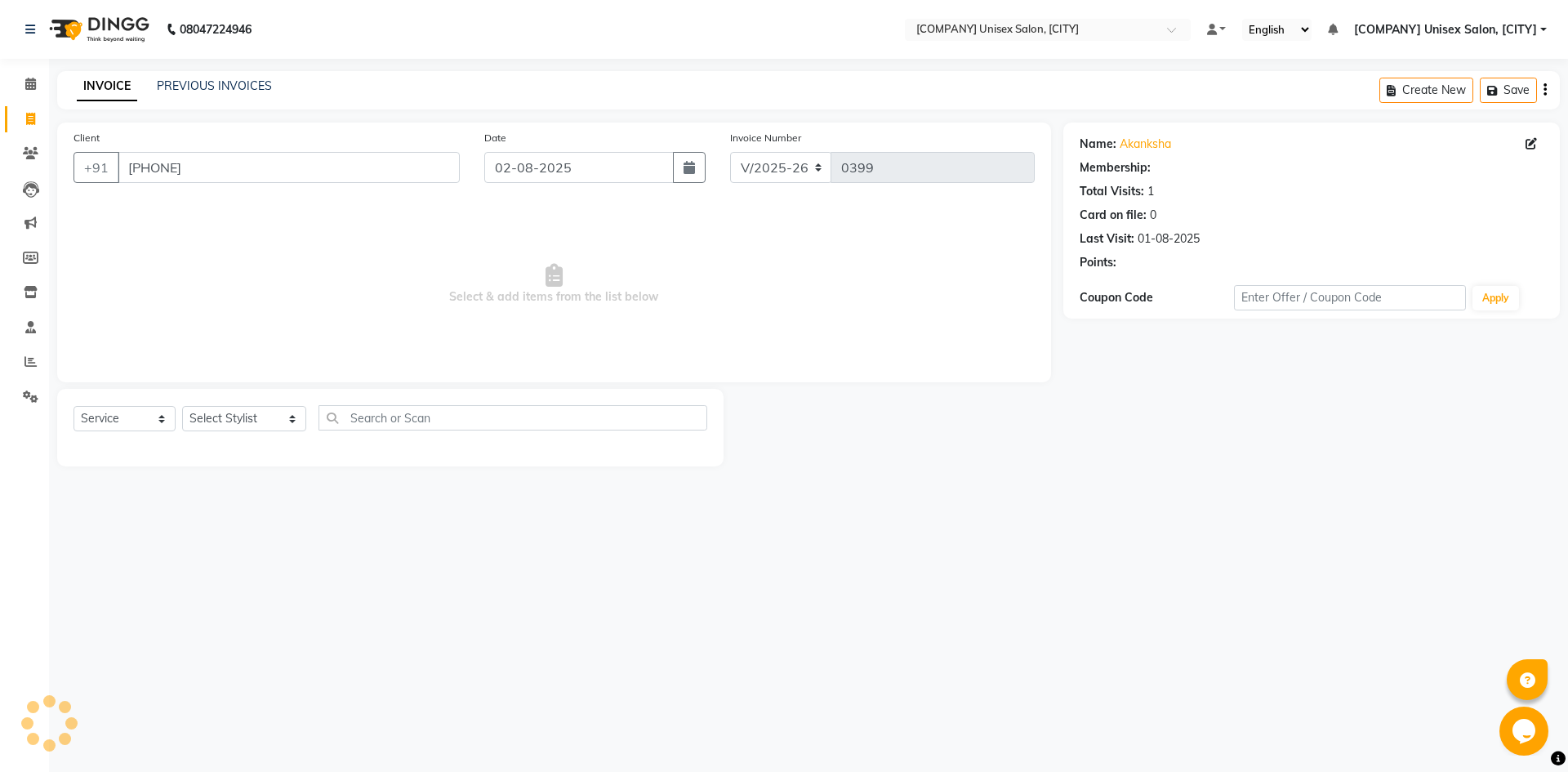 select on "1: Object" 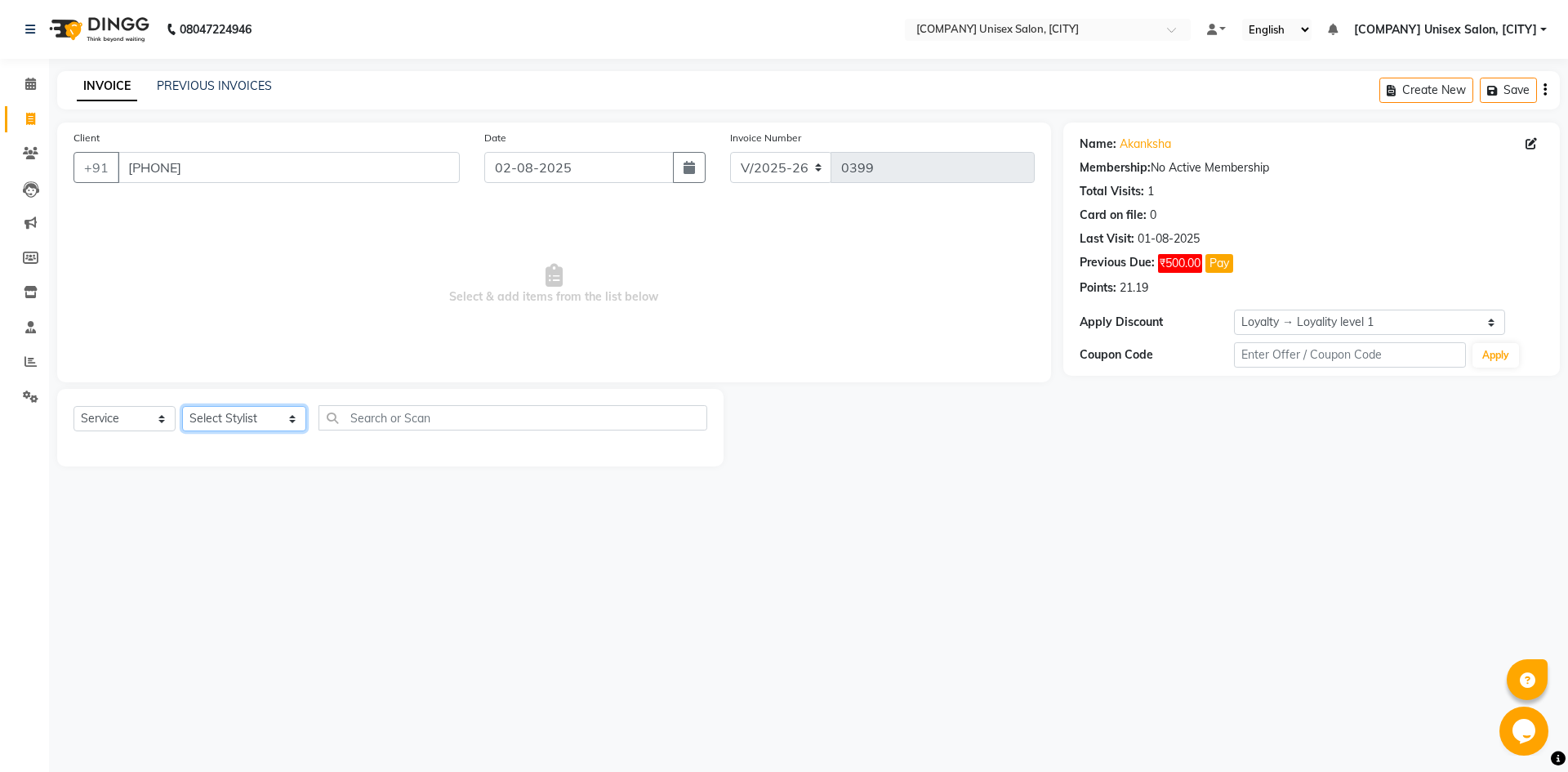 click on "Select Stylist Gaus [NAME] Jagjeet Maroof Neha Tripathi Unisex Salon, Gomti Nagar Roshi Ruby Mishra Ruksar shahnawaz Shushant Suhail Sujeet Tauheed Trisha shrivastava Uzma" 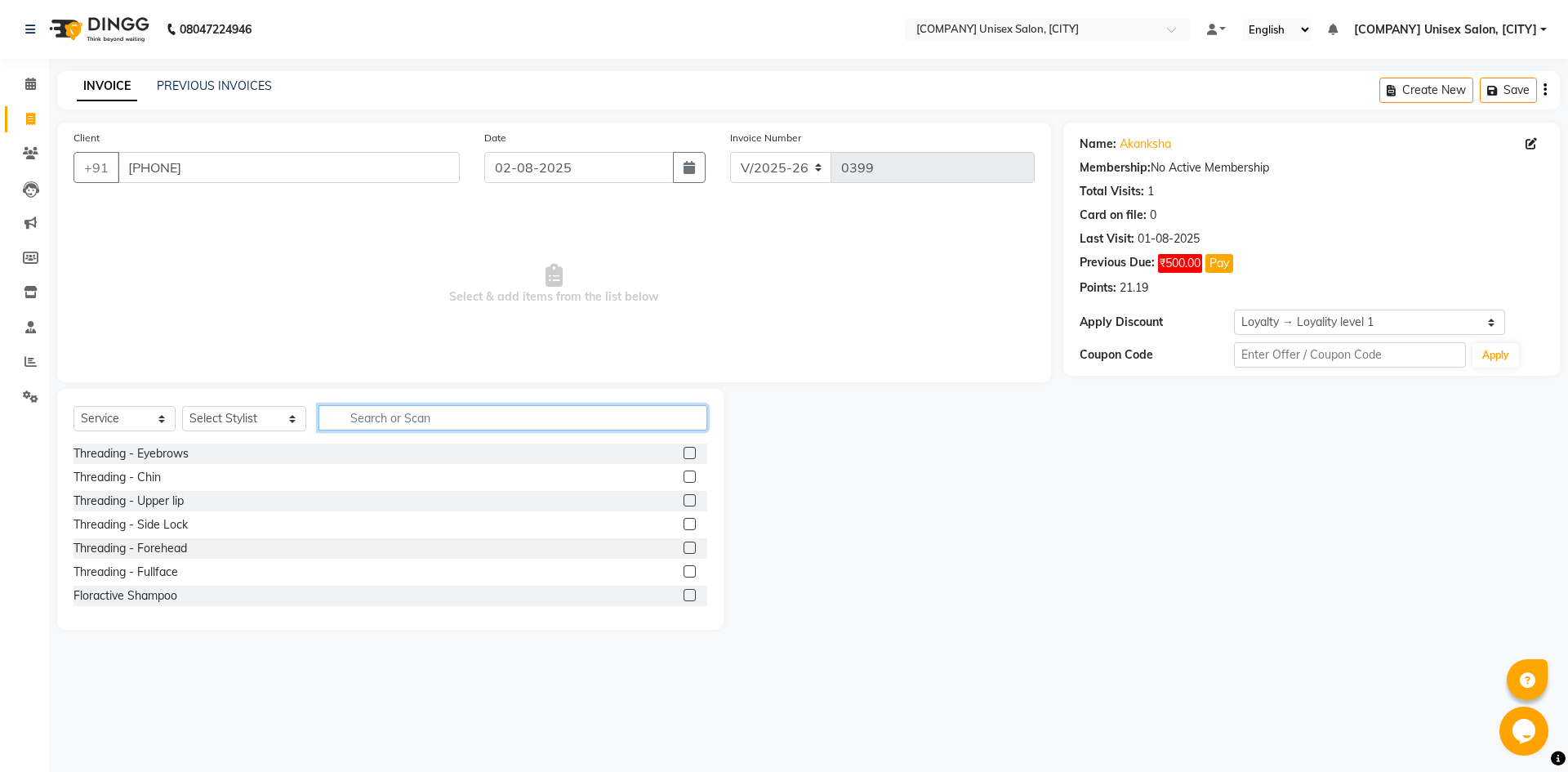 click 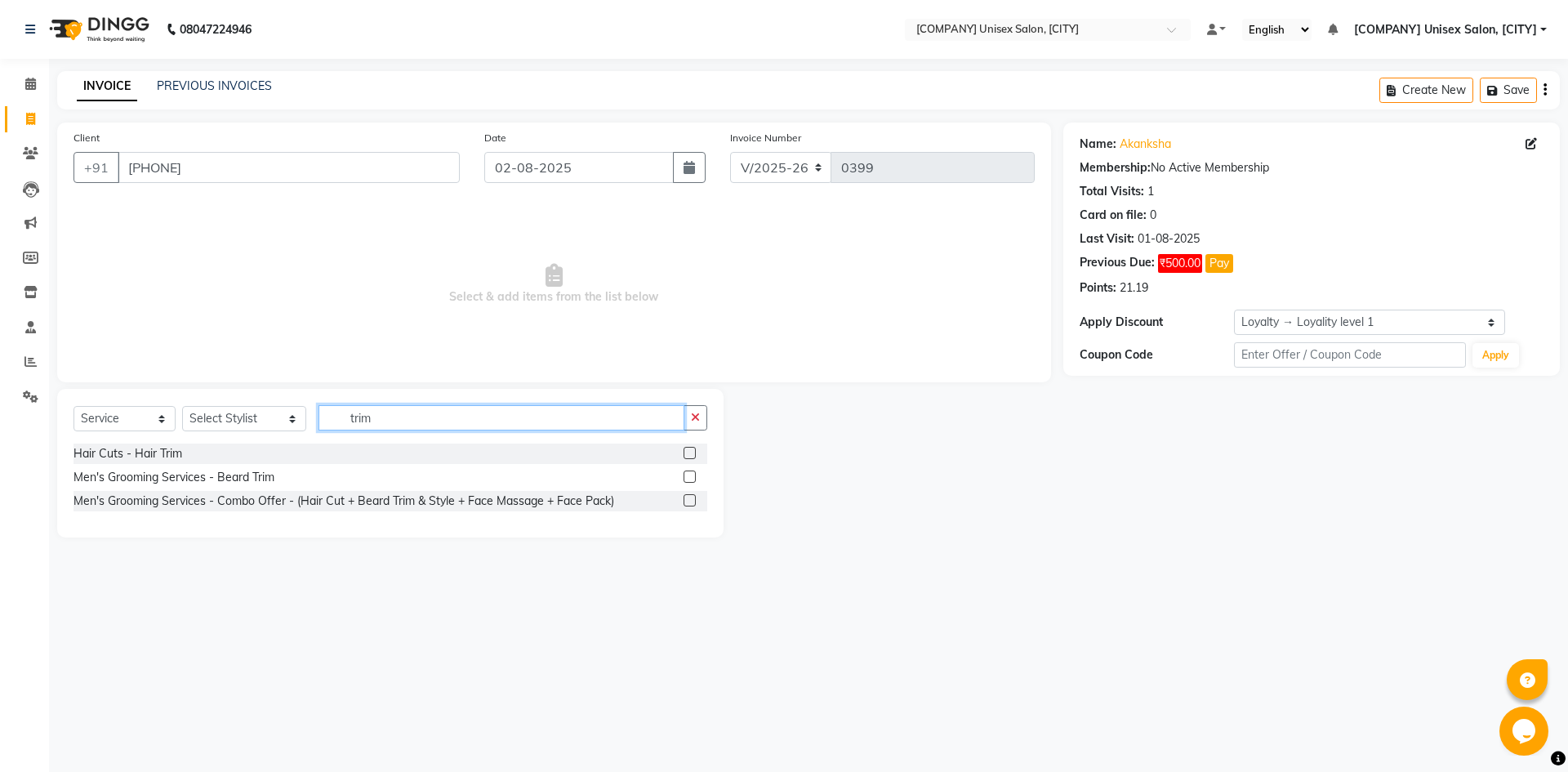 type on "trim" 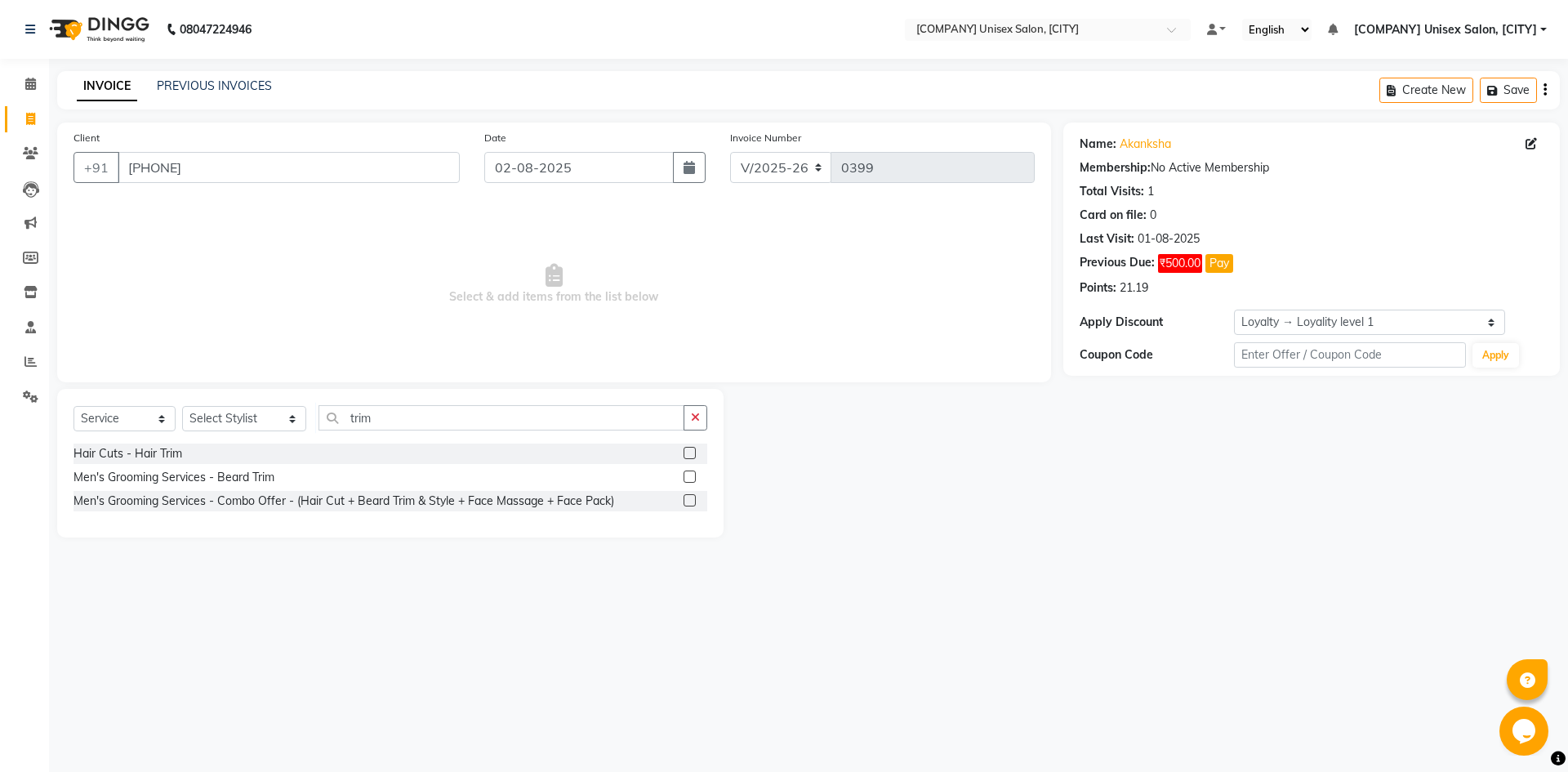 click 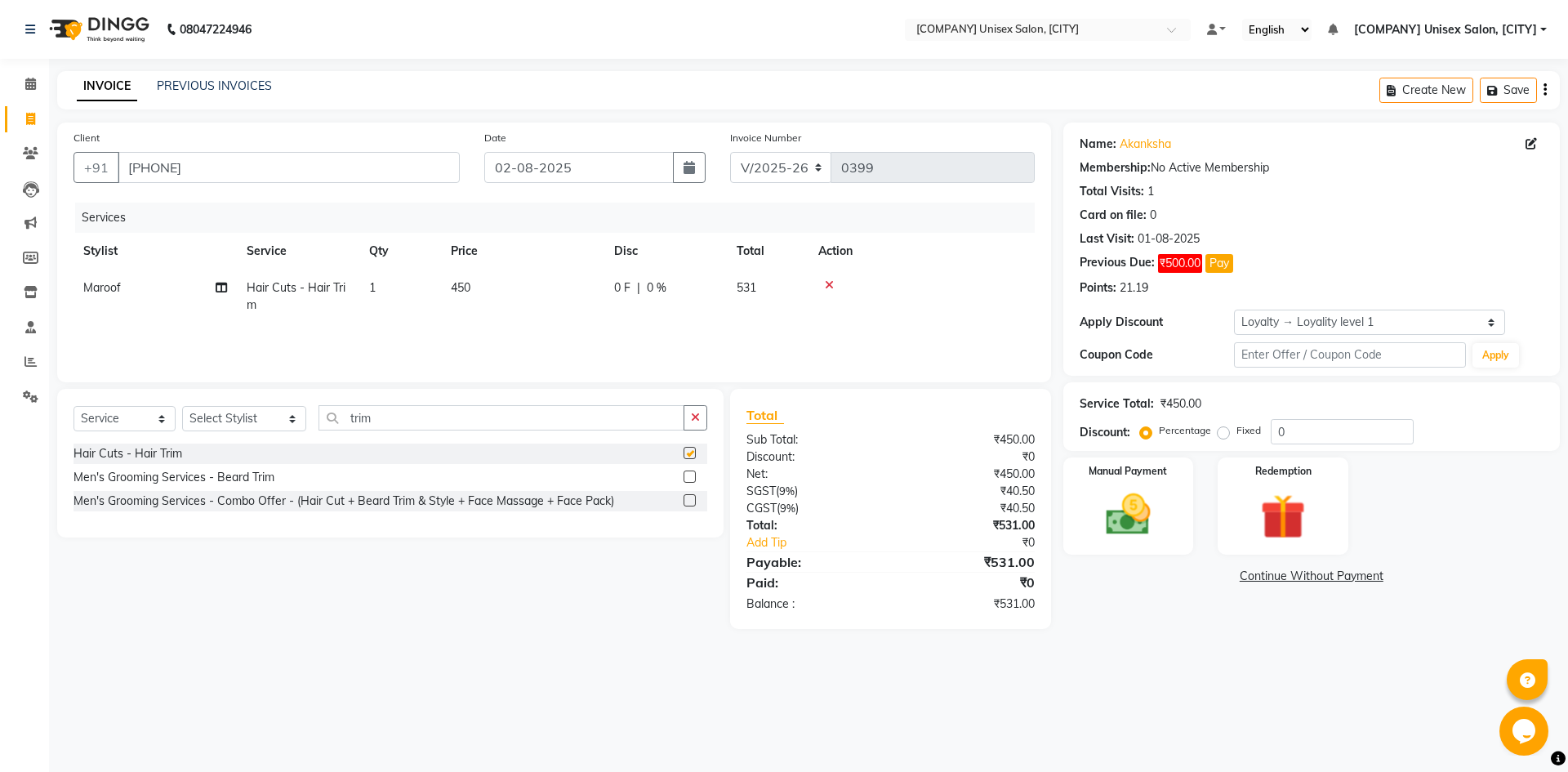 checkbox on "false" 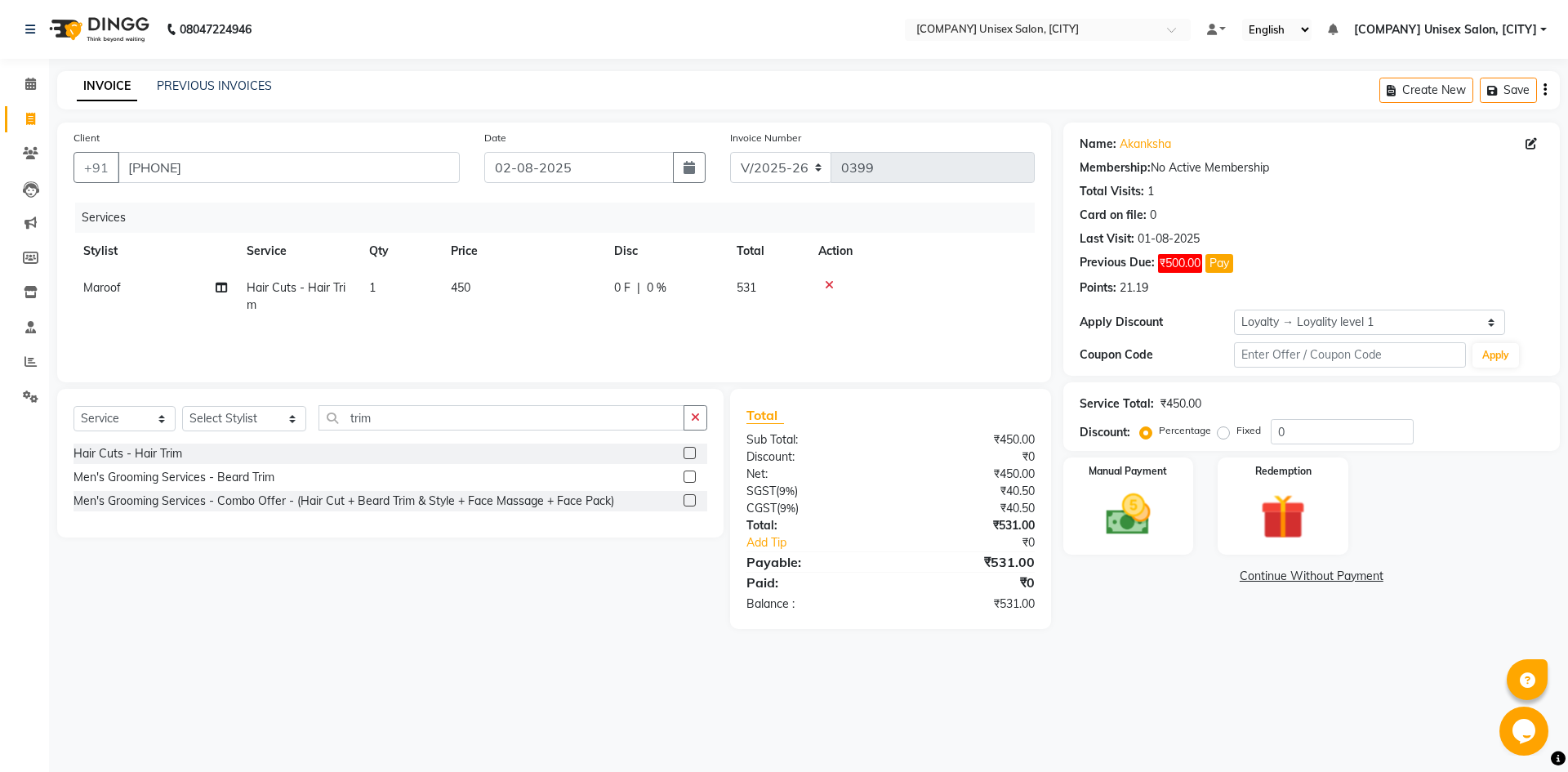 click on "450" 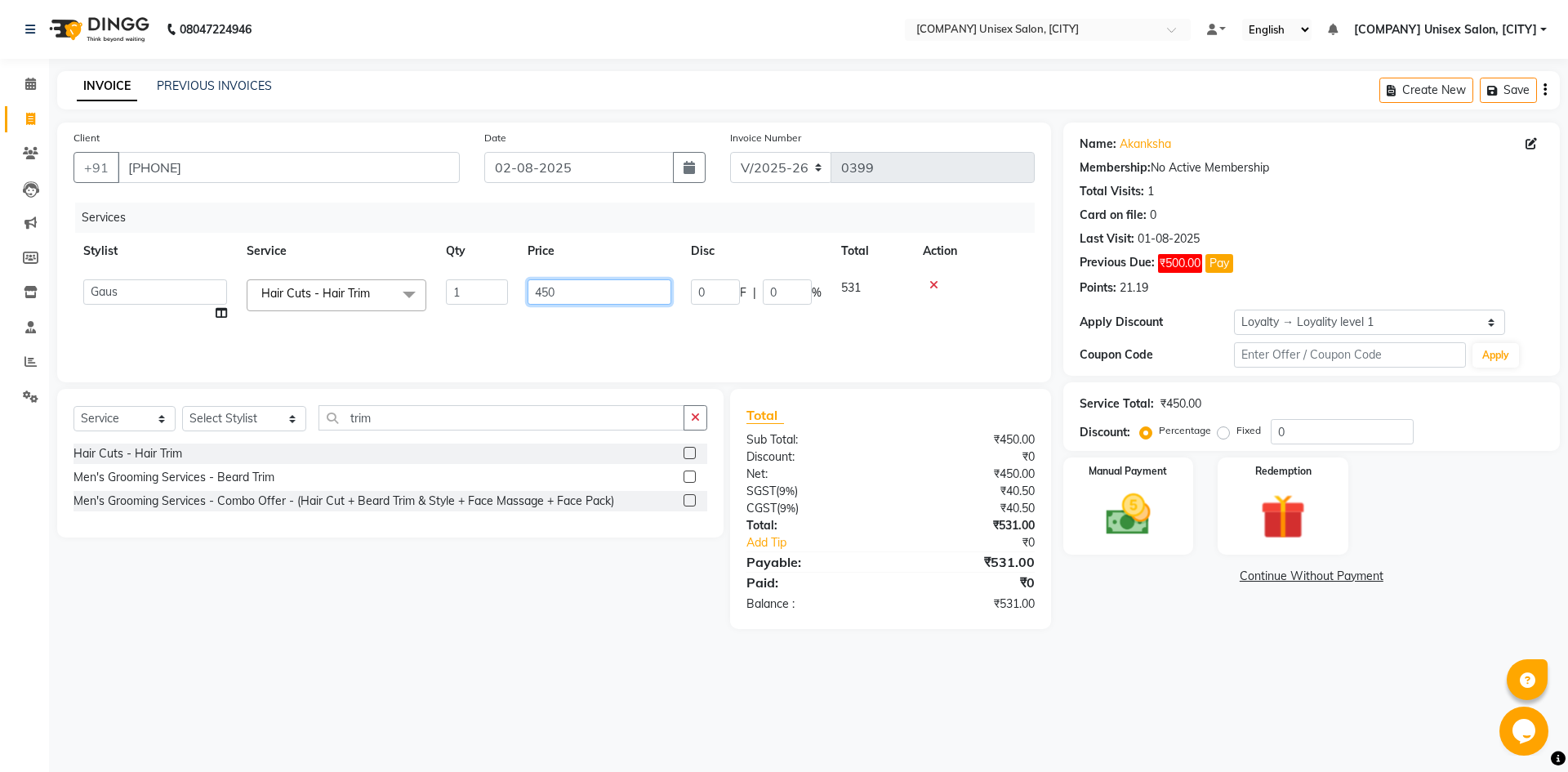 click on "450" 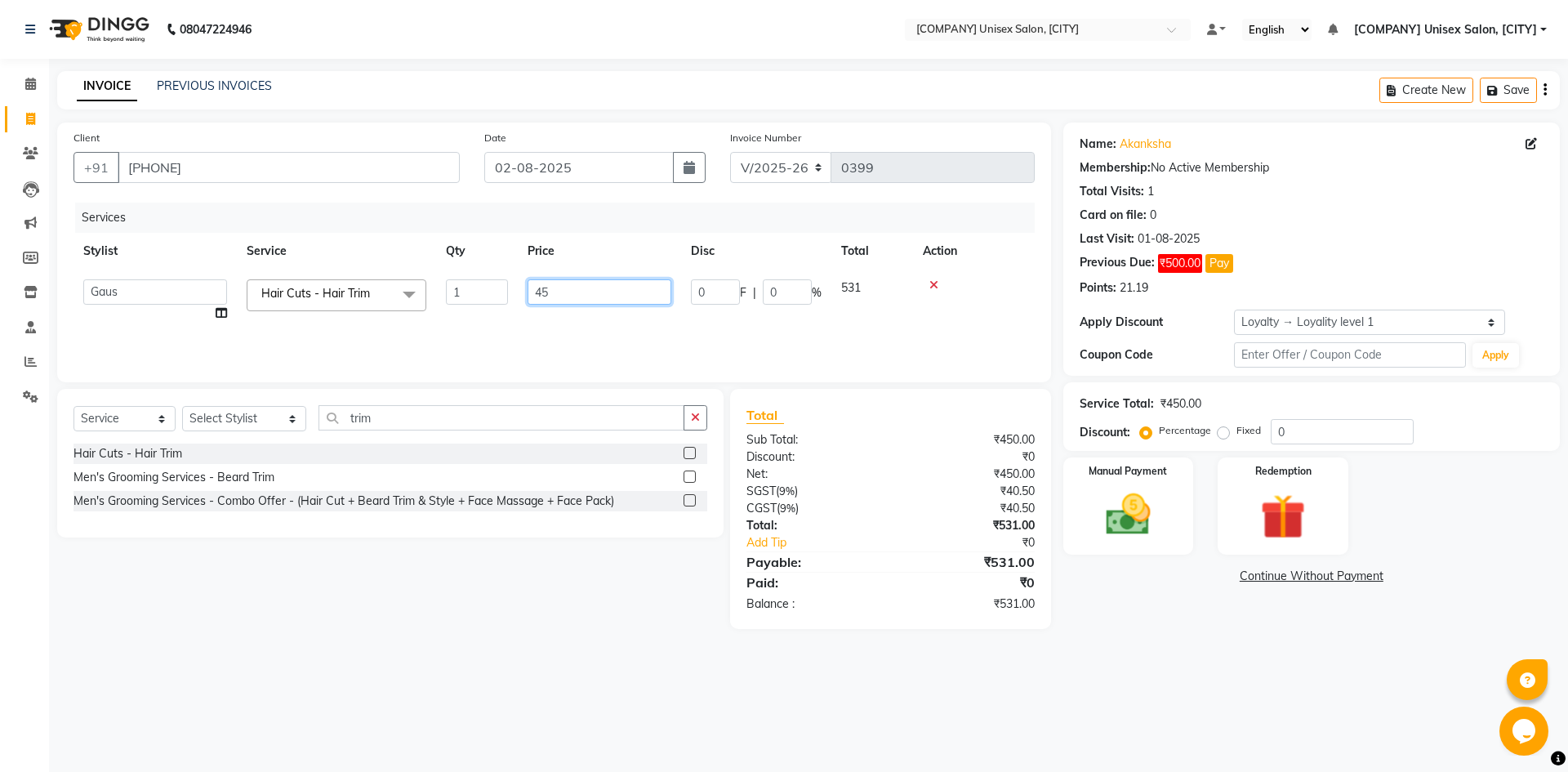 type on "4" 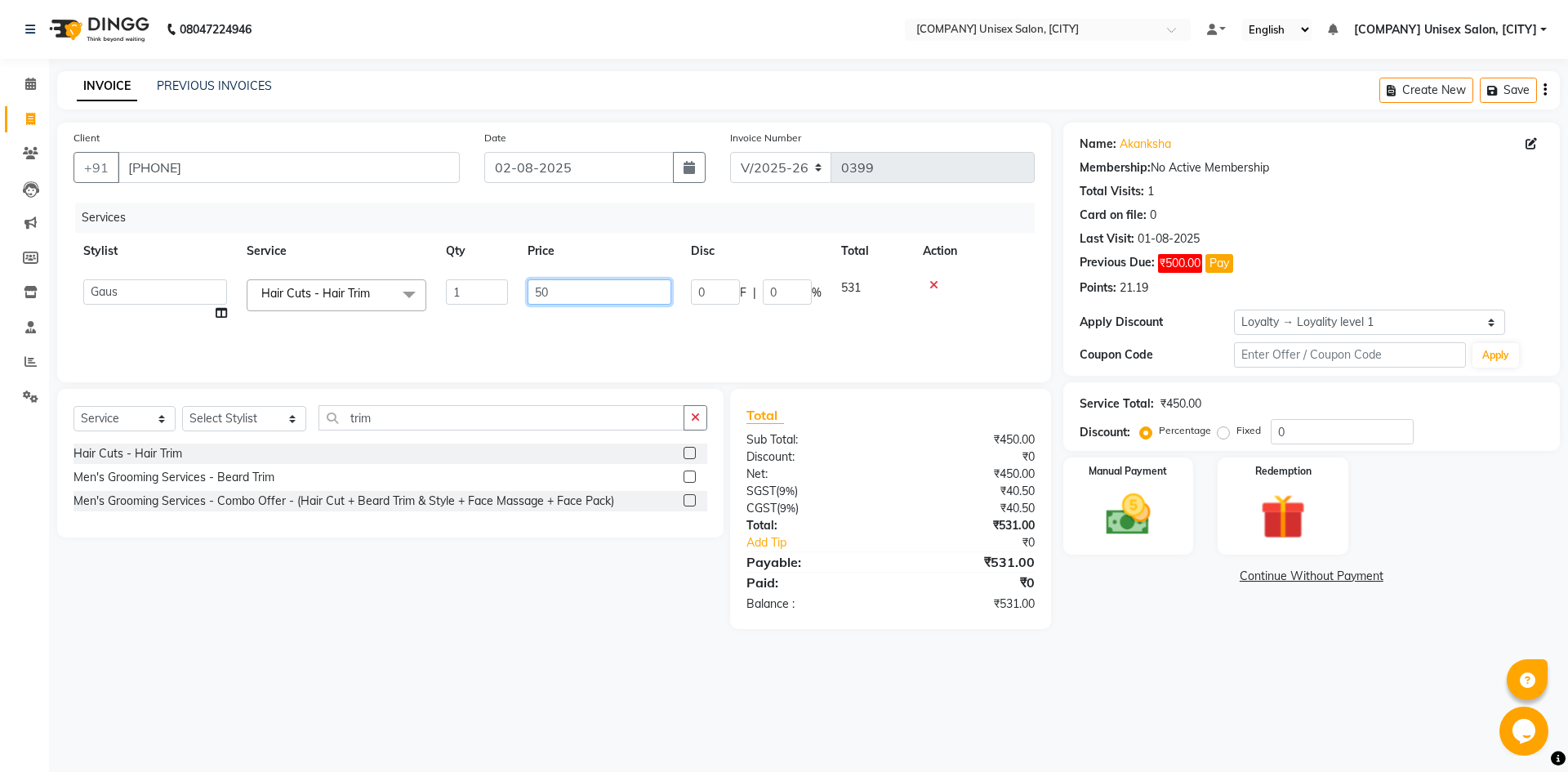 type on "500" 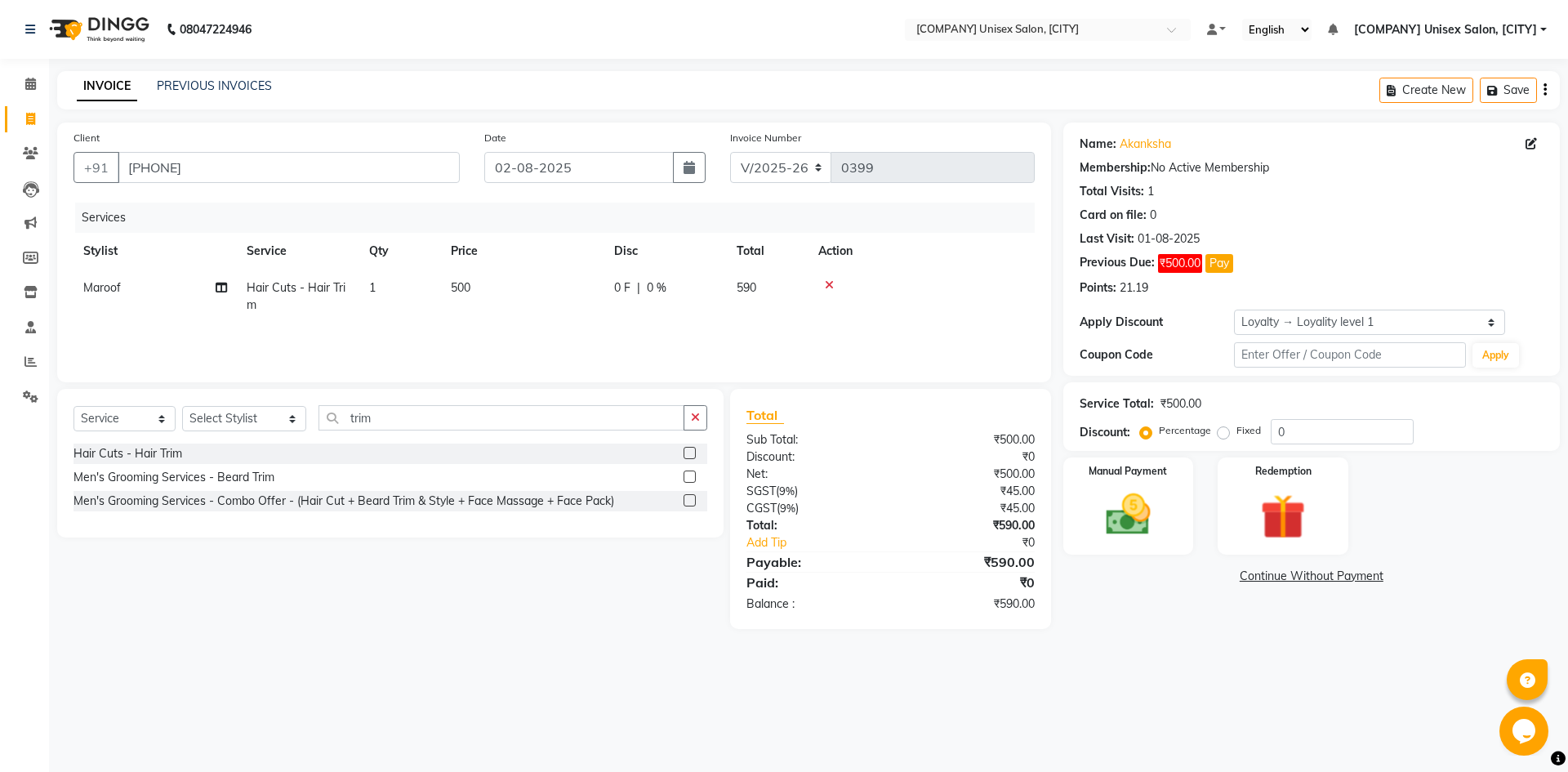 click on "Fixed" 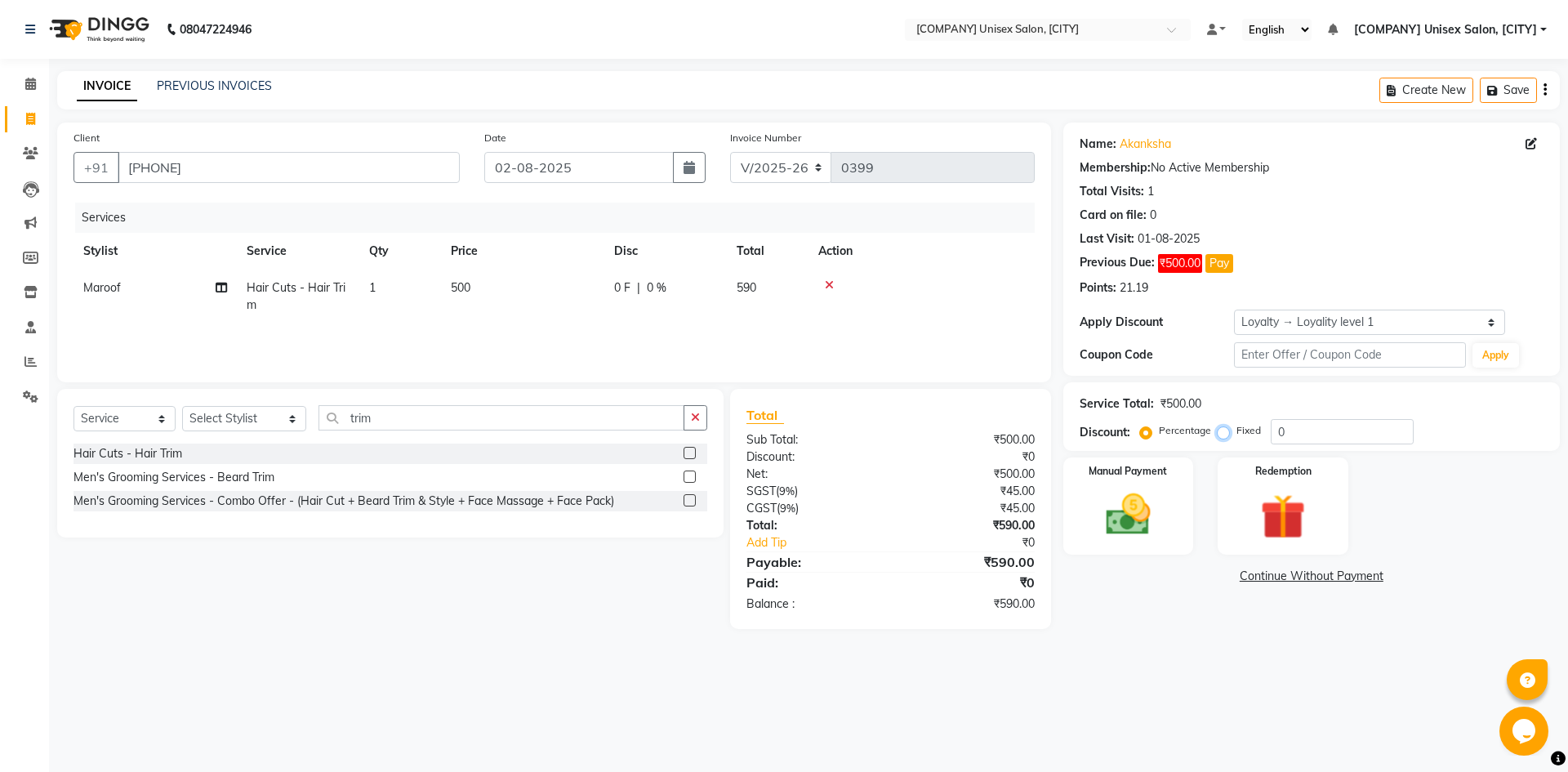 click on "Fixed" at bounding box center [1227, 431] 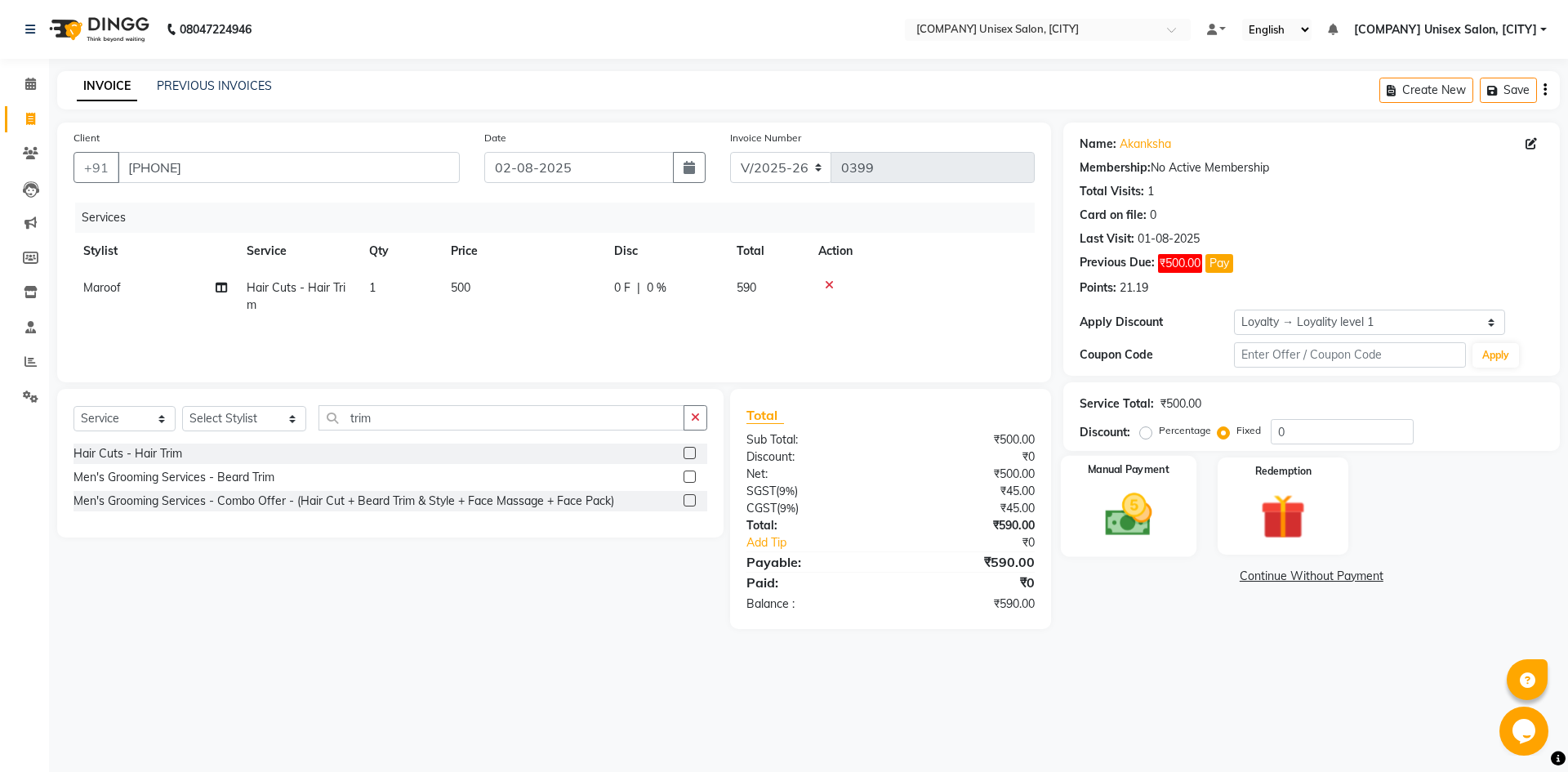 click 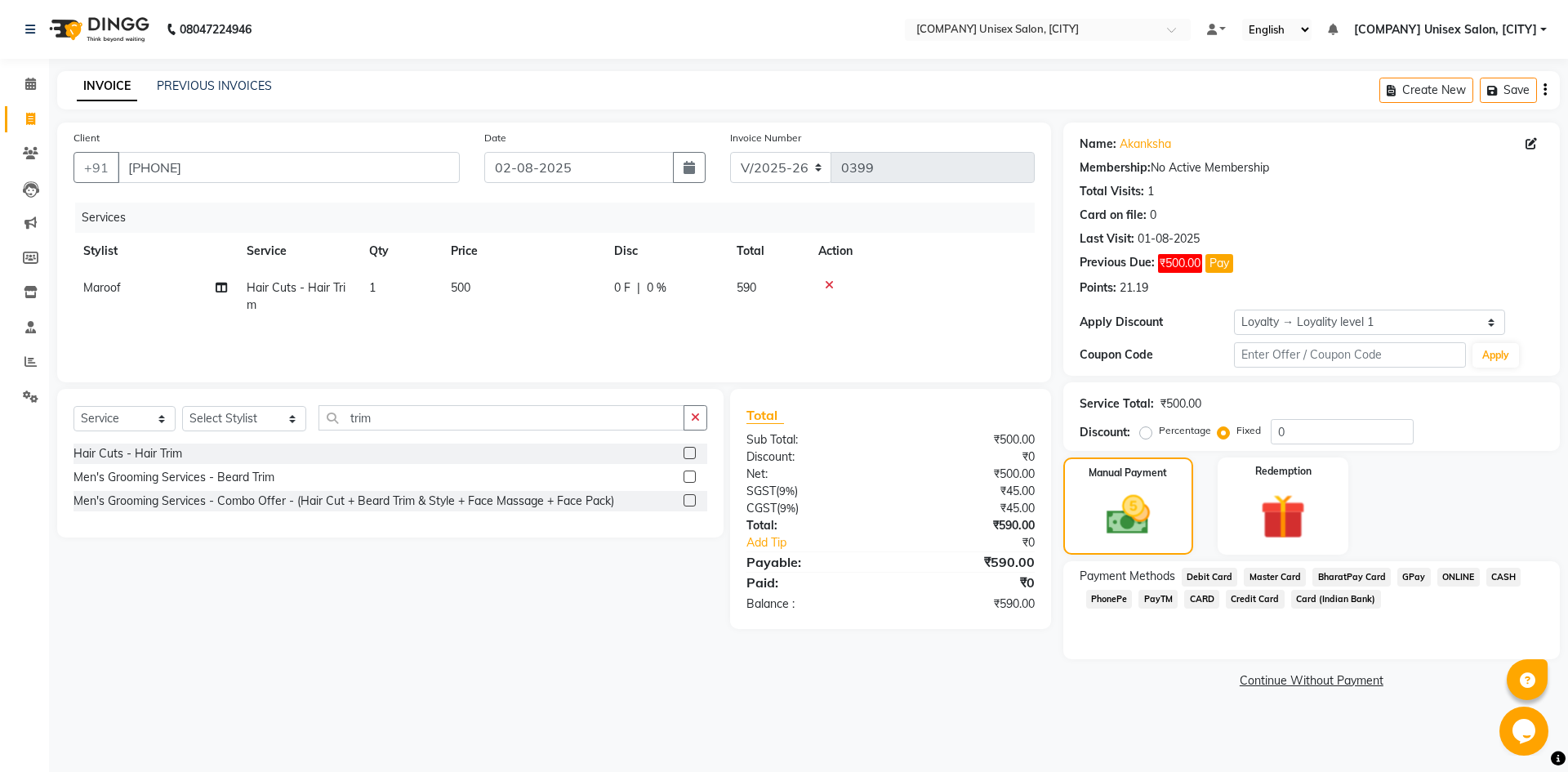 click on "ONLINE" 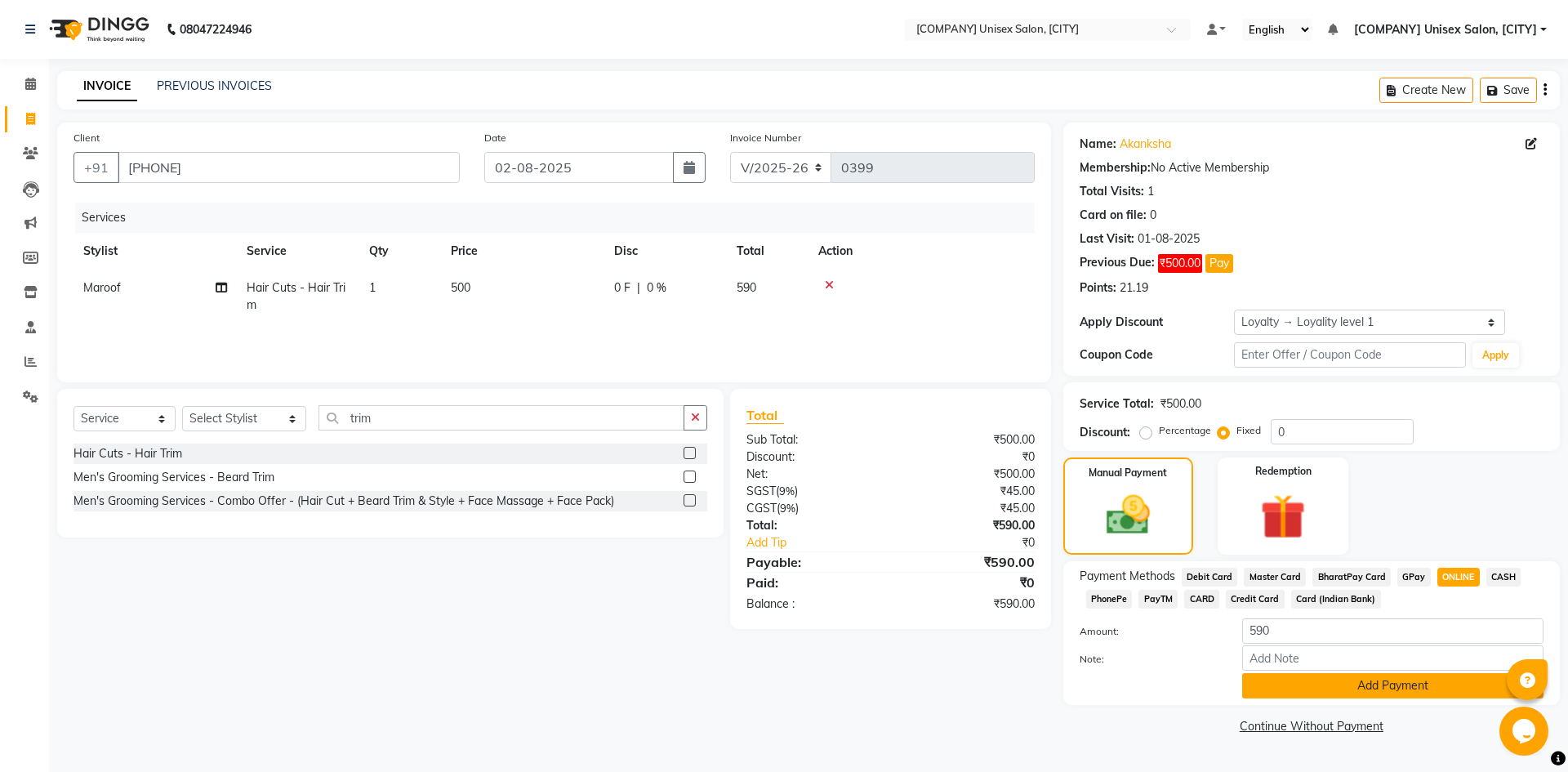 click on "Add Payment" 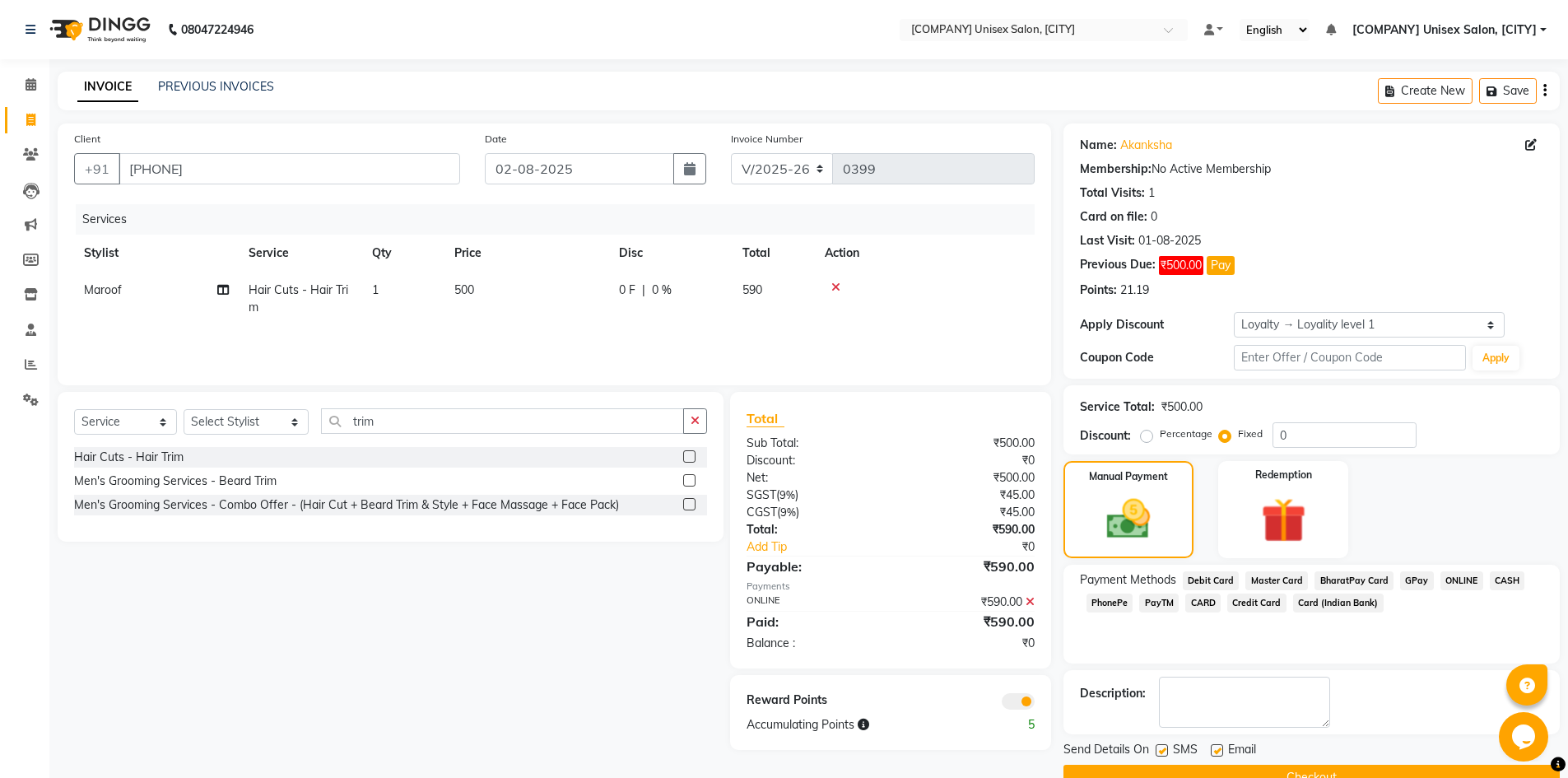 click on "Checkout" 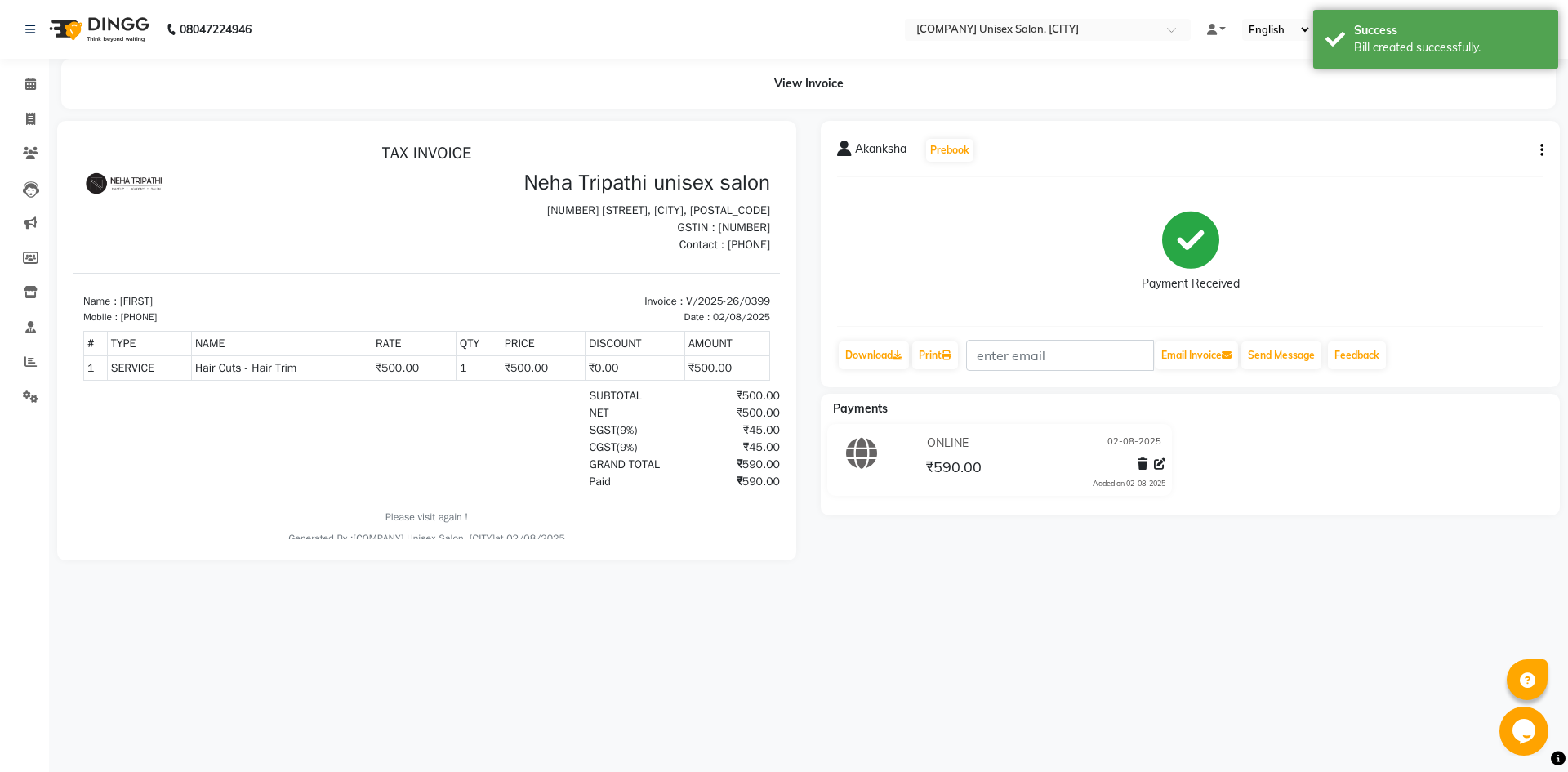 scroll, scrollTop: 0, scrollLeft: 0, axis: both 